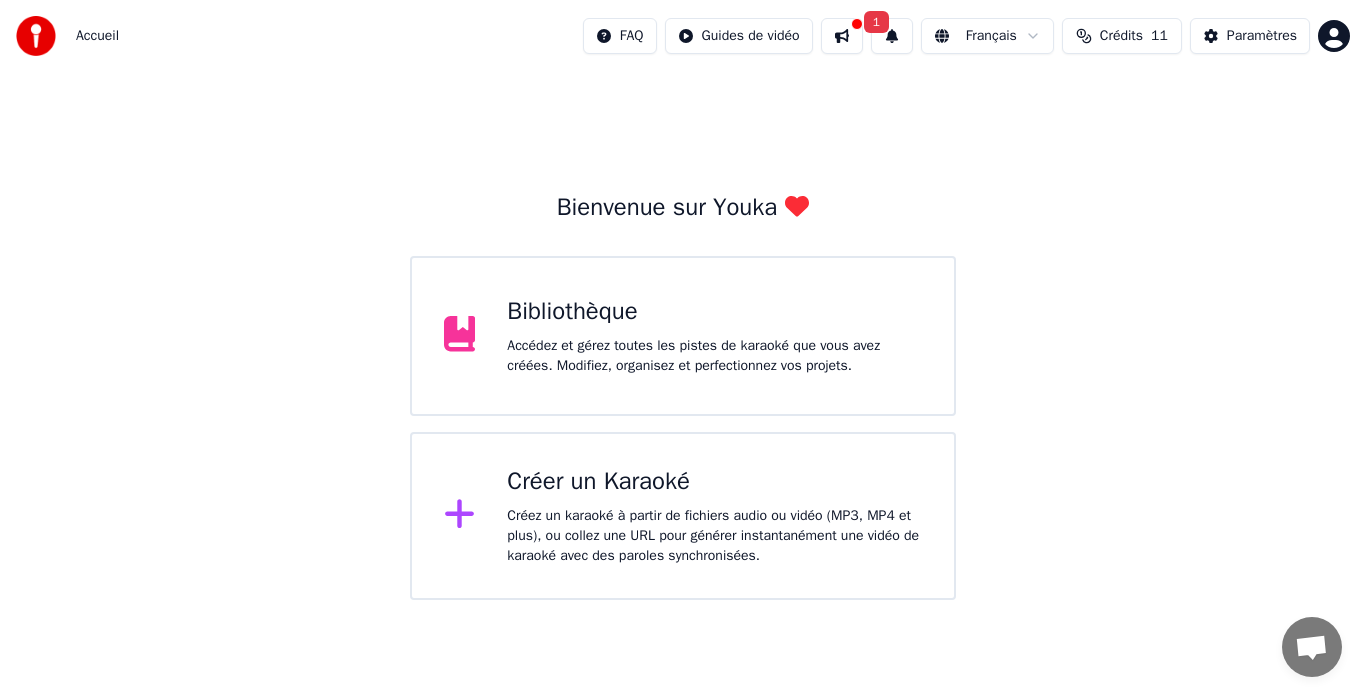 scroll, scrollTop: 0, scrollLeft: 0, axis: both 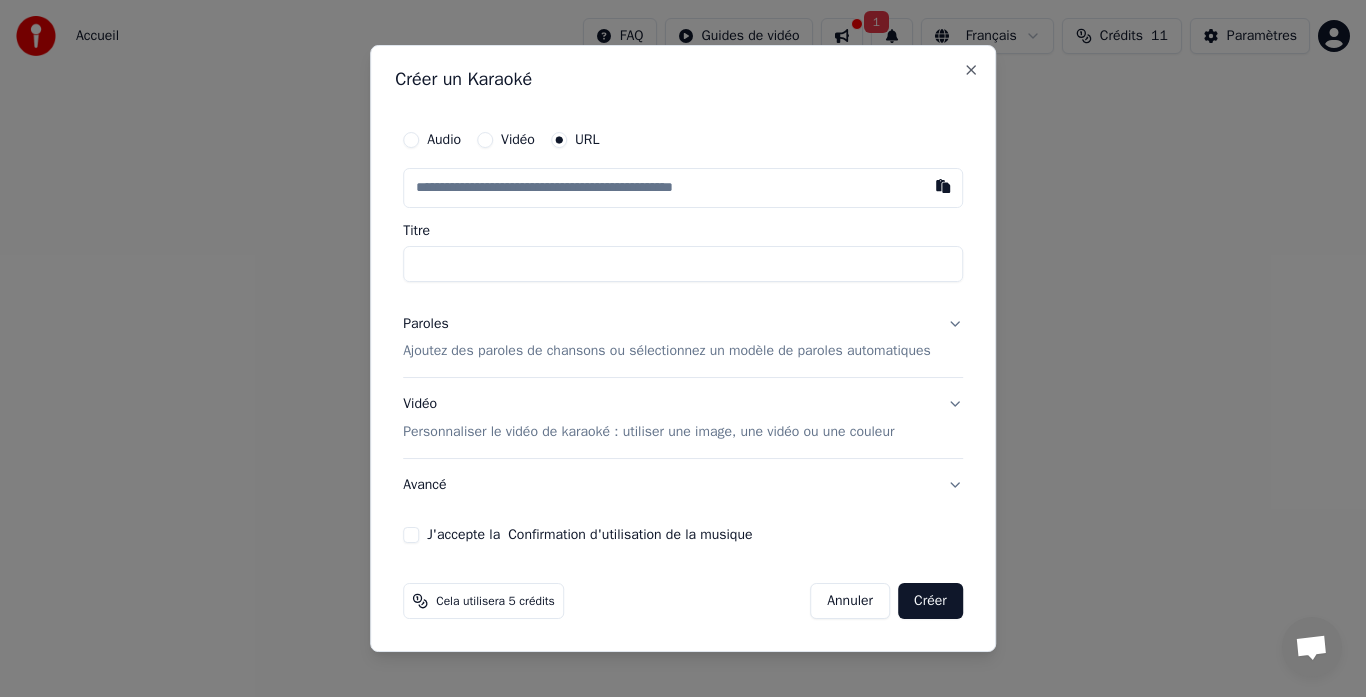 click on "Ajoutez des paroles de chansons ou sélectionnez un modèle de paroles automatiques" at bounding box center [667, 352] 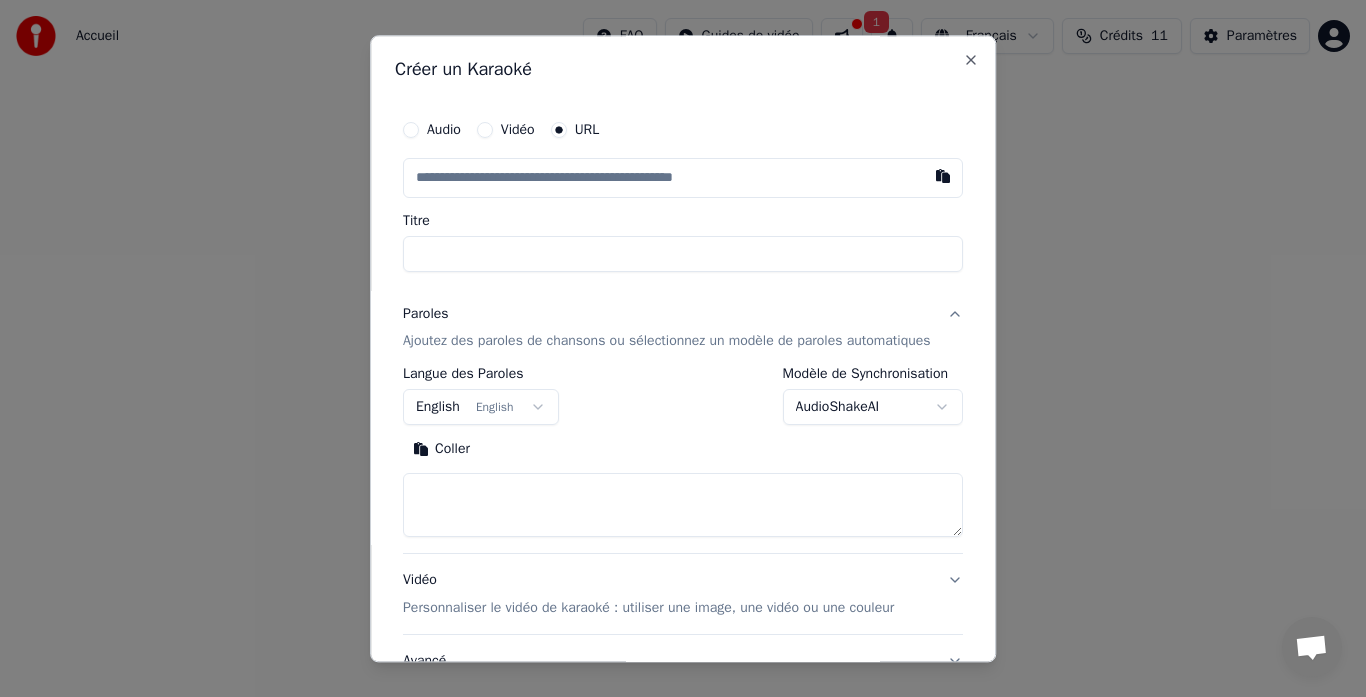 click at bounding box center (683, 506) 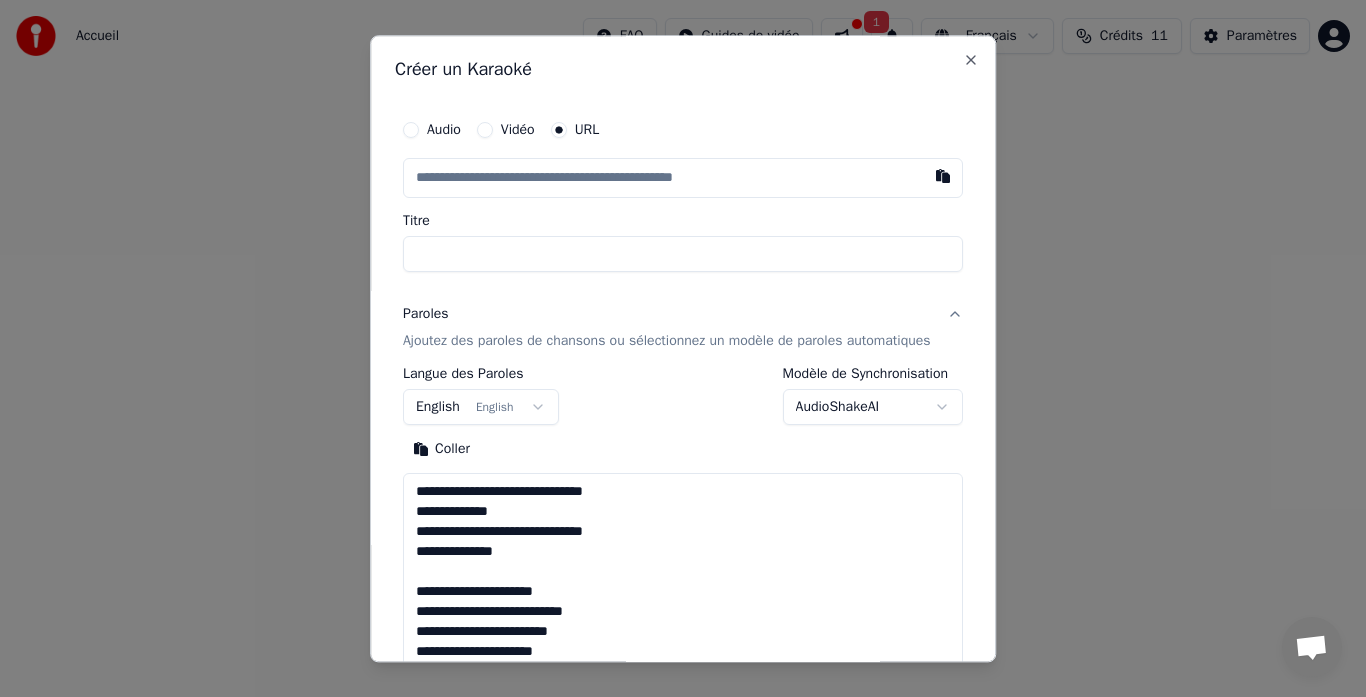 scroll, scrollTop: 1564, scrollLeft: 0, axis: vertical 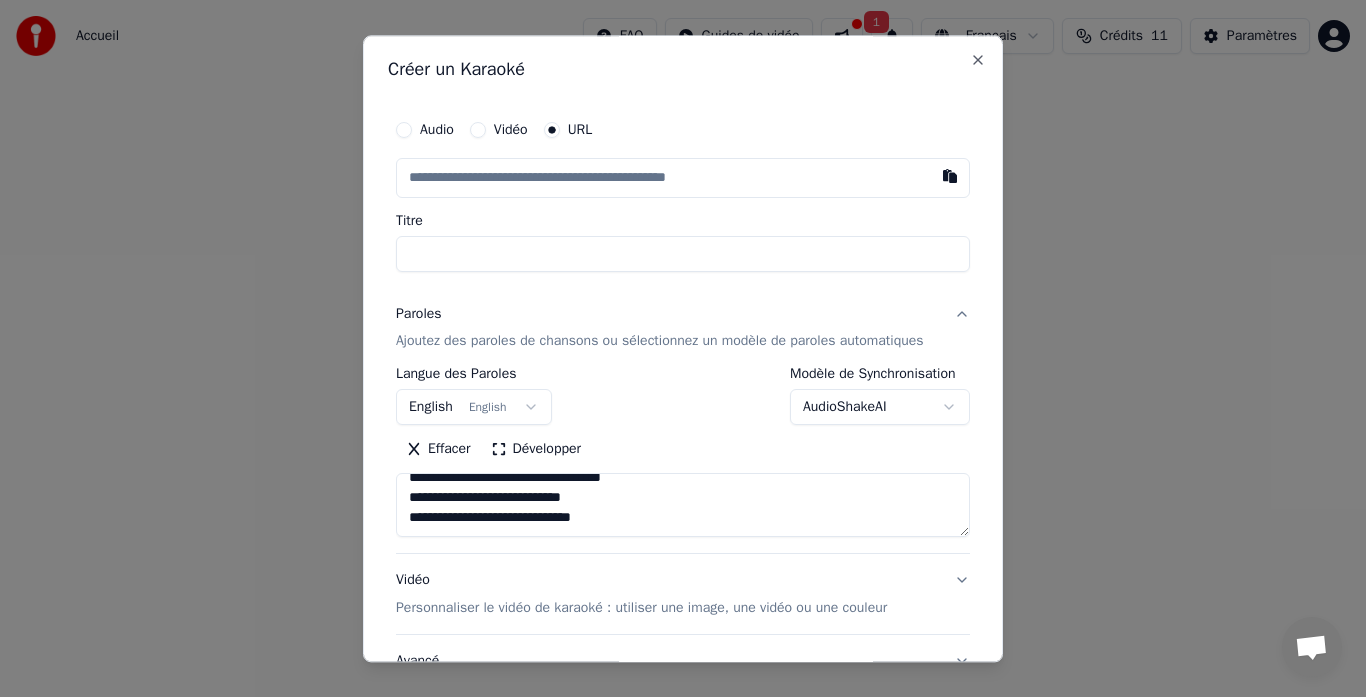 type on "**********" 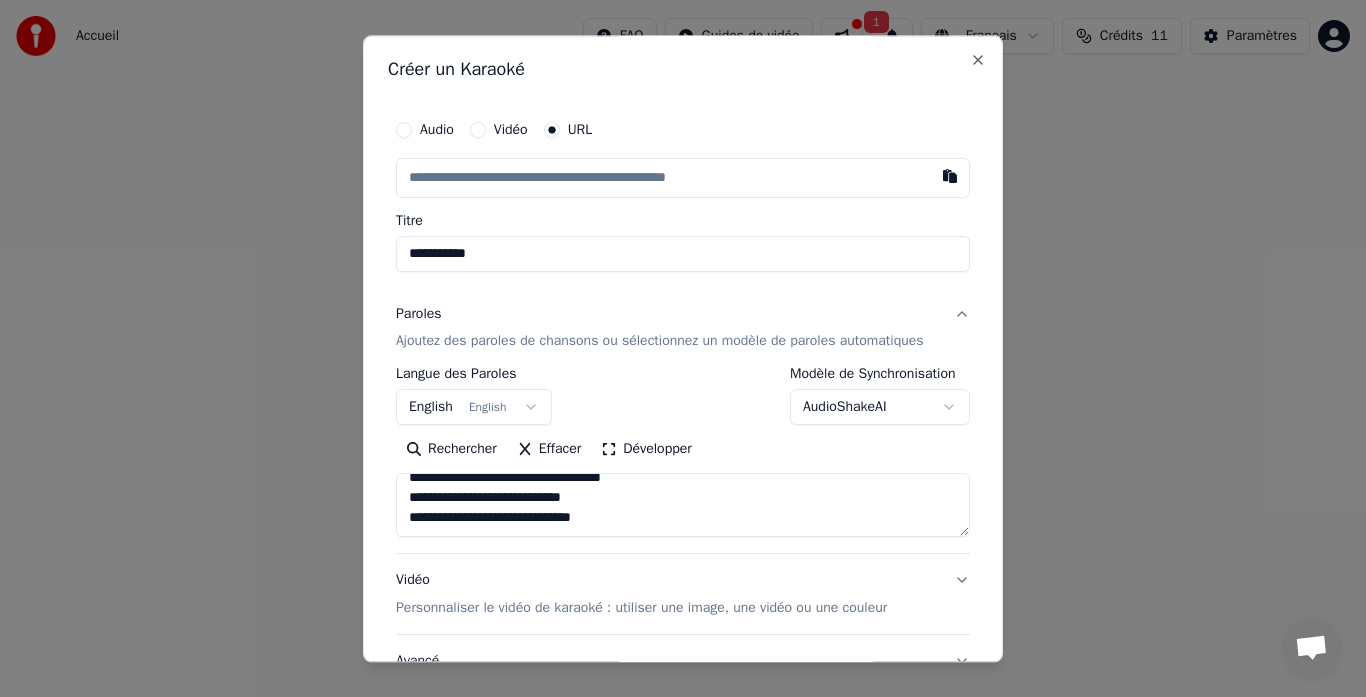type on "**********" 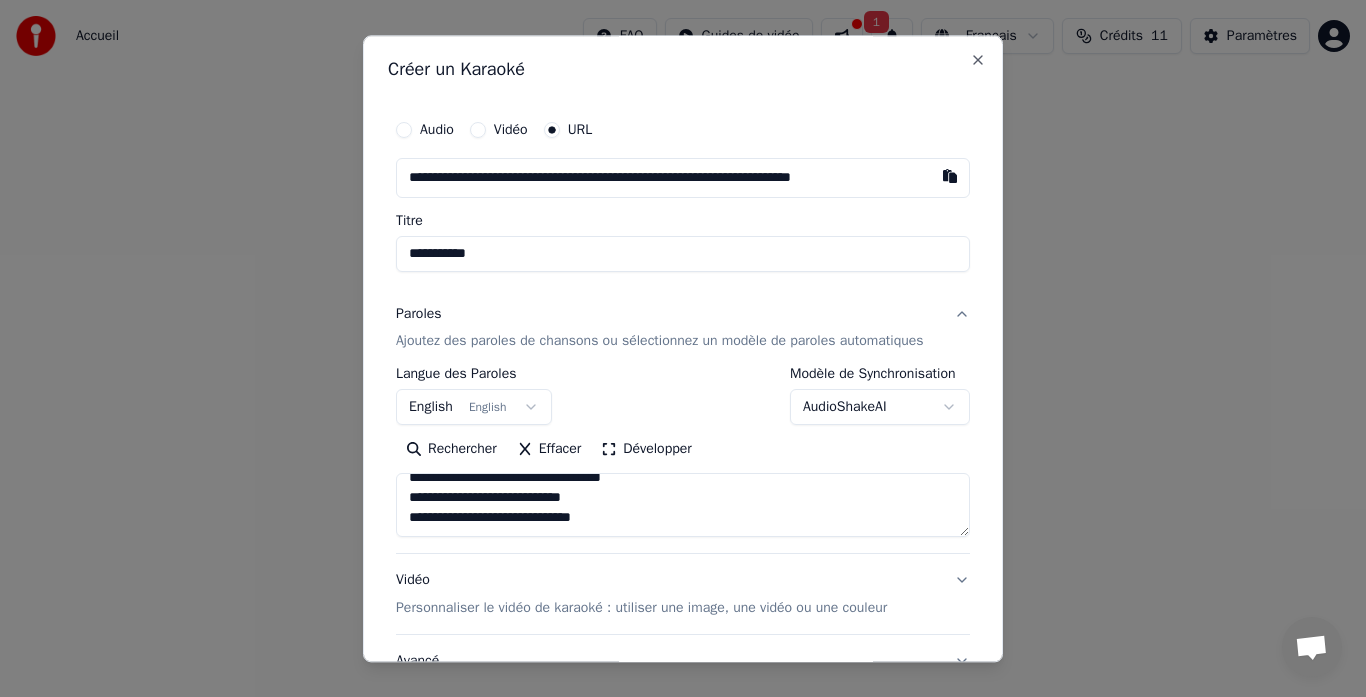 scroll, scrollTop: 0, scrollLeft: 11, axis: horizontal 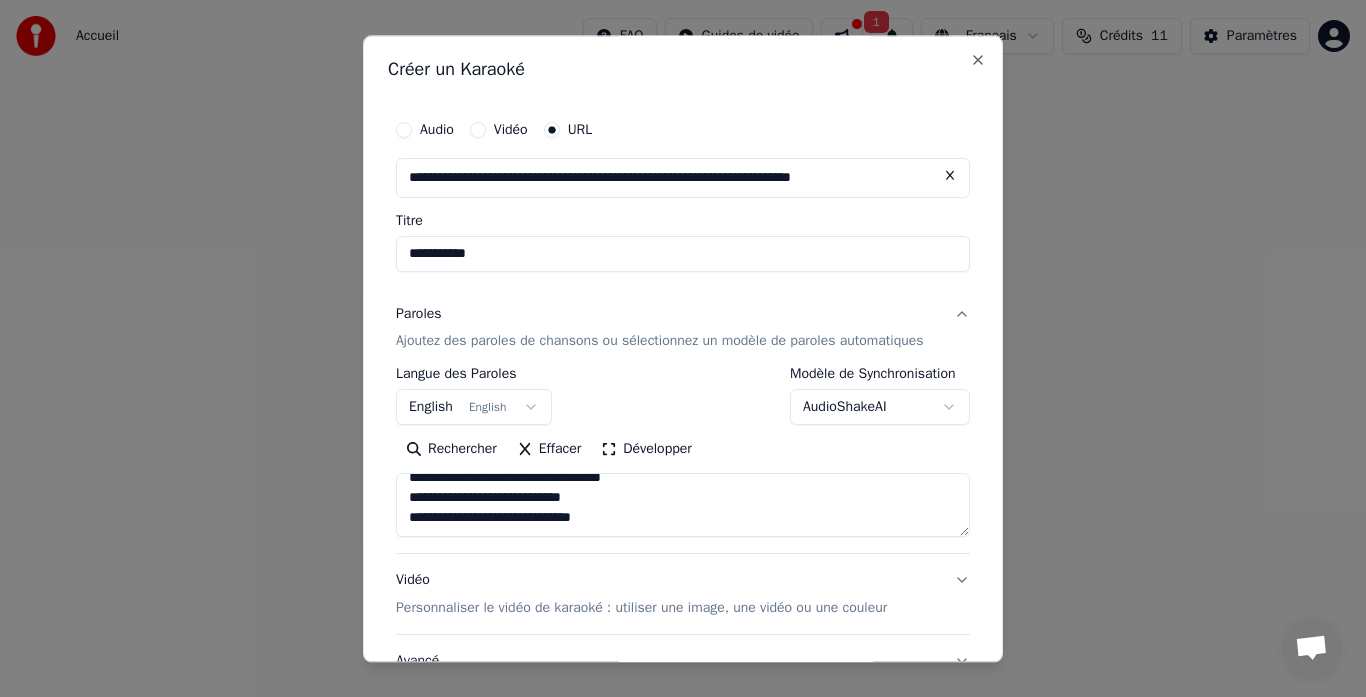type on "**********" 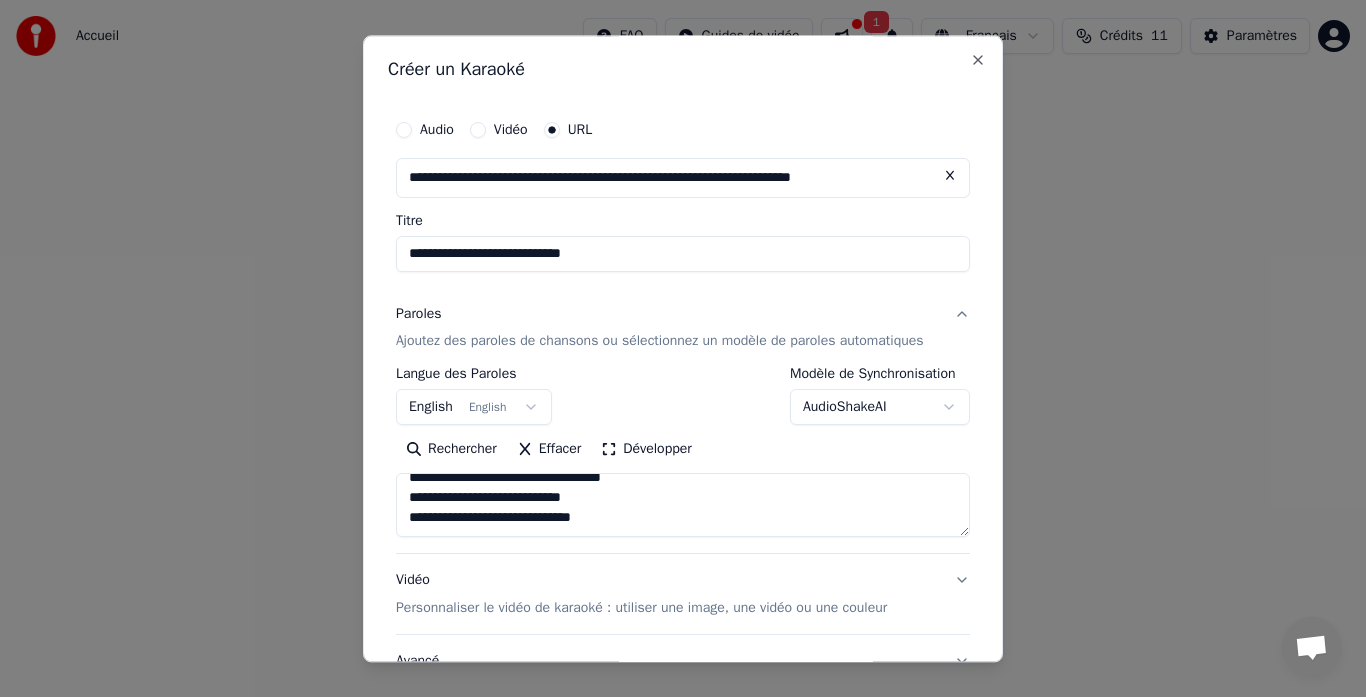 type on "**********" 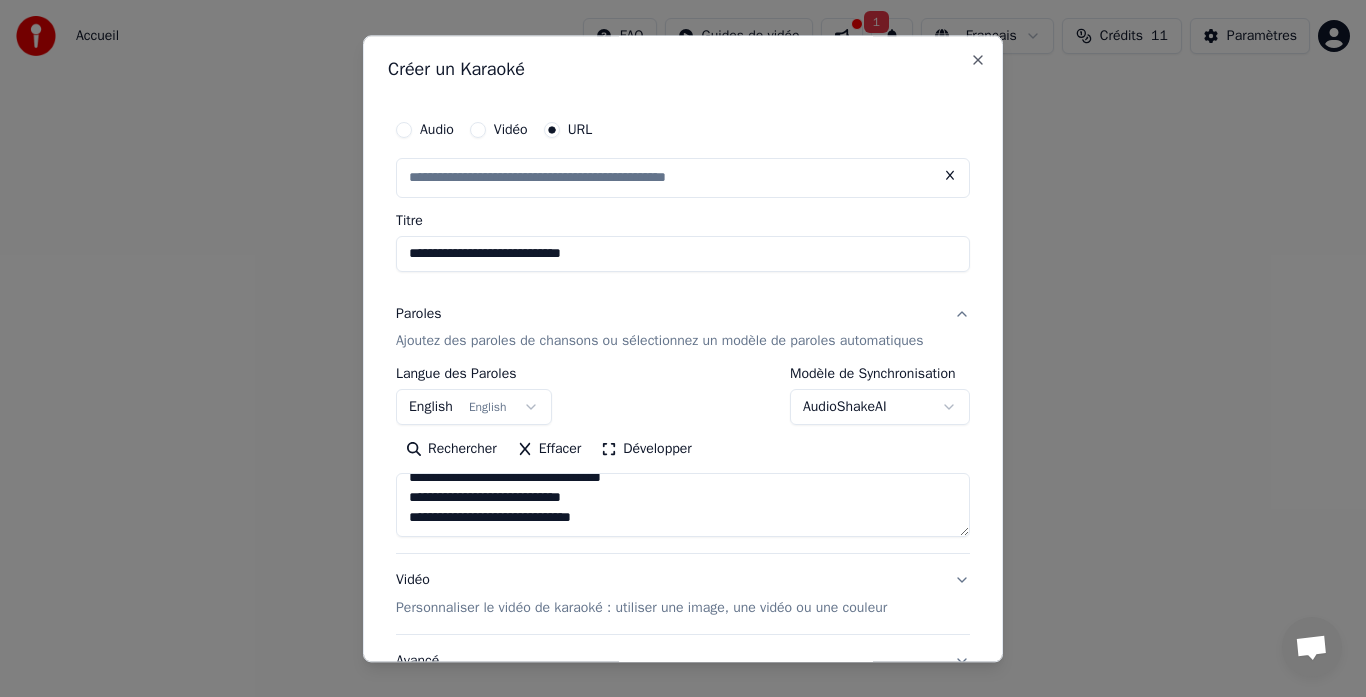 scroll, scrollTop: 0, scrollLeft: 0, axis: both 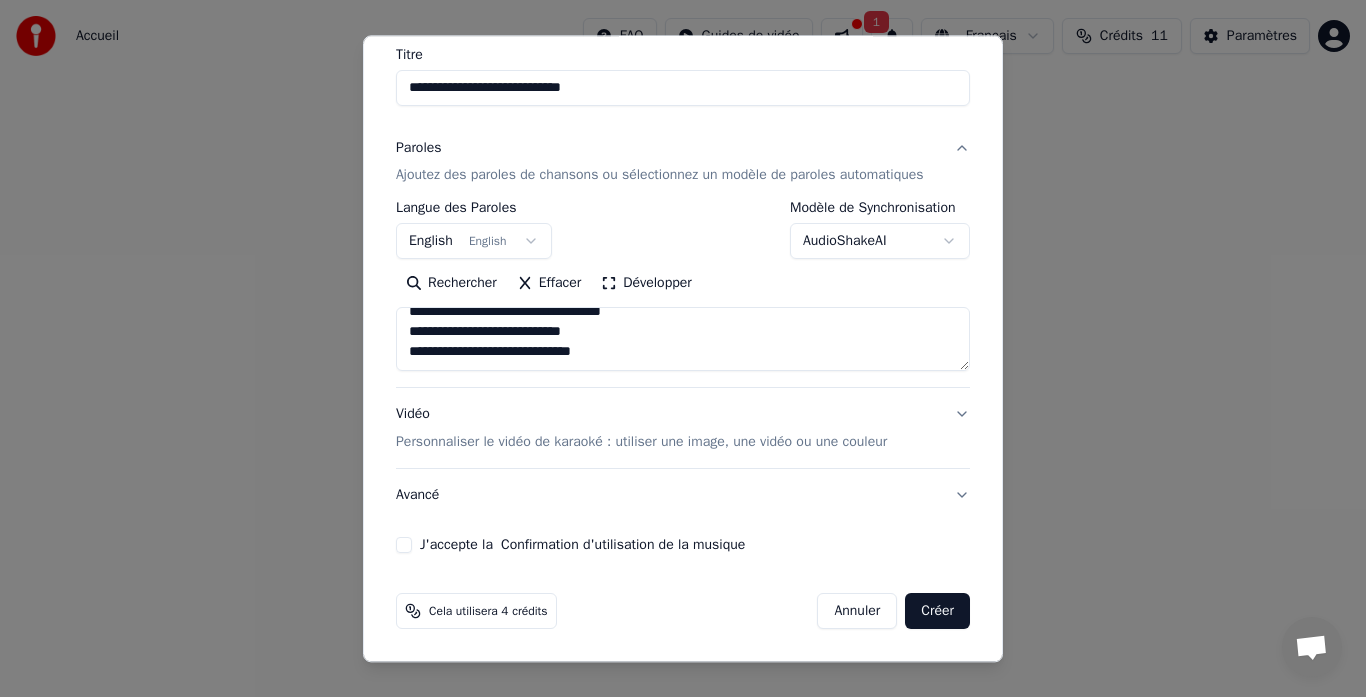 click on "Créer" at bounding box center [937, 612] 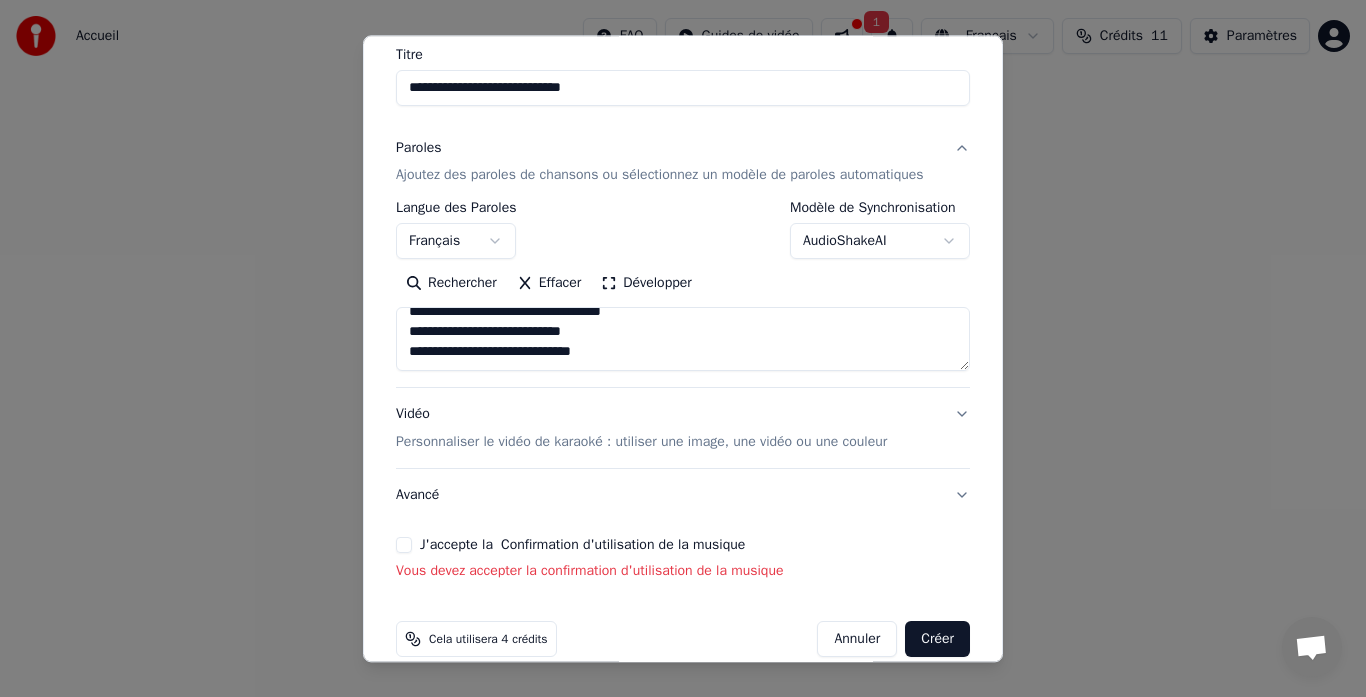 click on "J'accepte la   Confirmation d'utilisation de la musique" at bounding box center [404, 546] 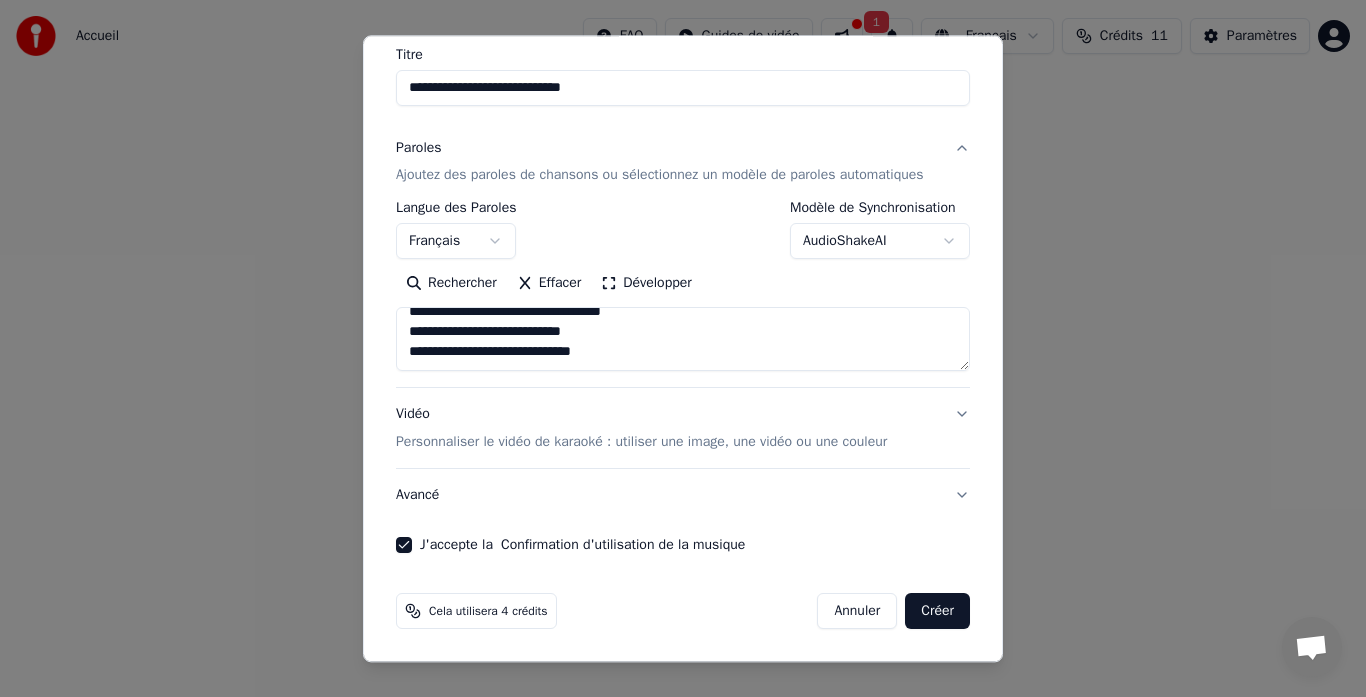 click on "Créer" at bounding box center [937, 612] 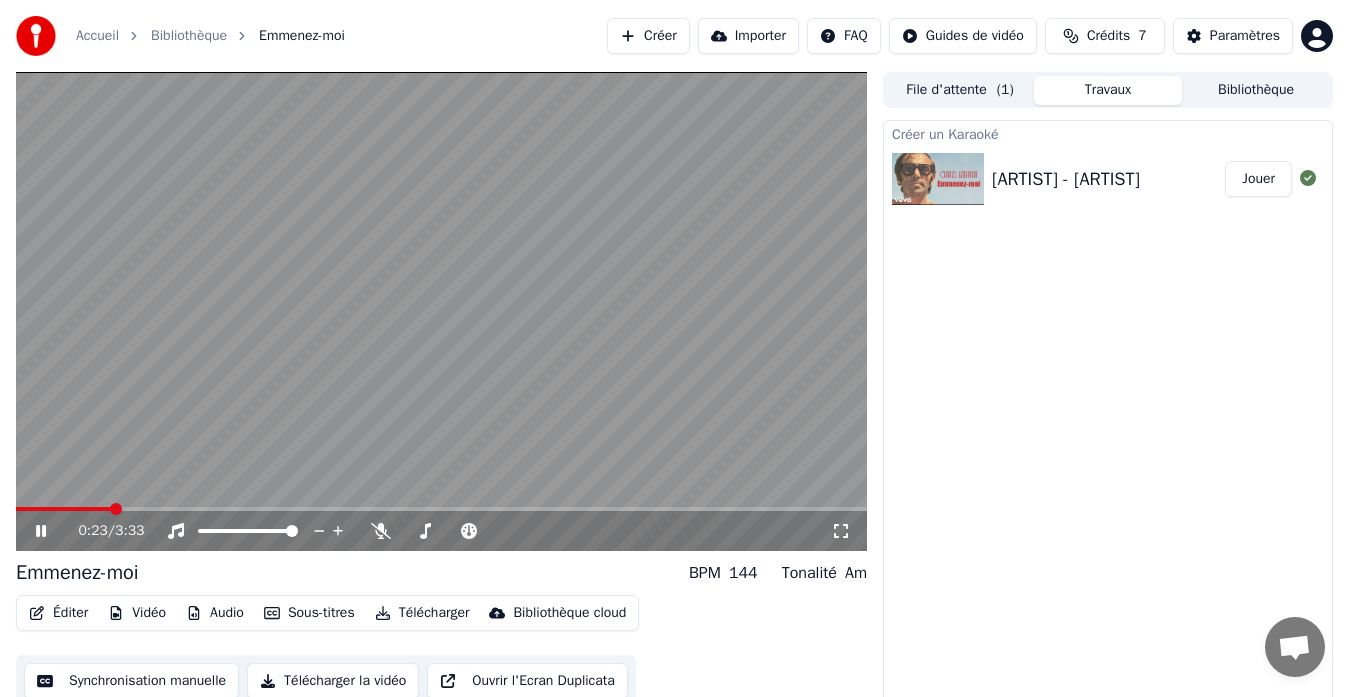 click 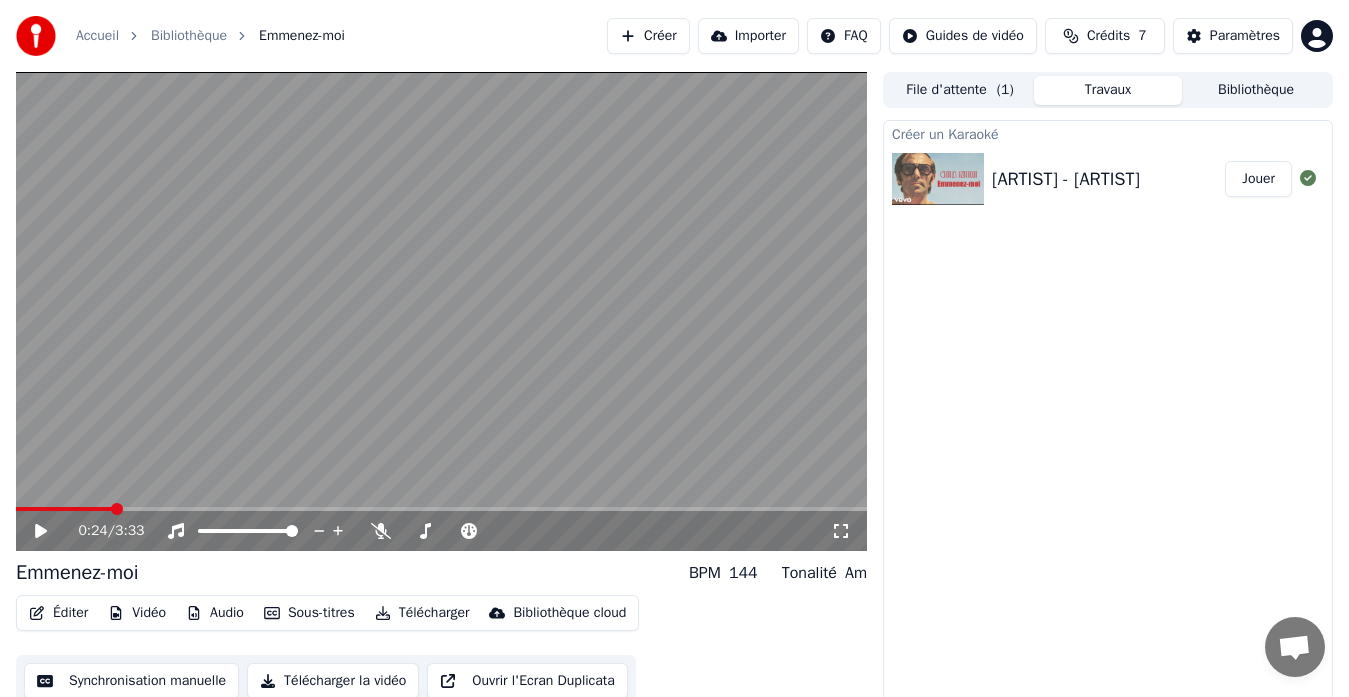 click on "Créer" at bounding box center (648, 36) 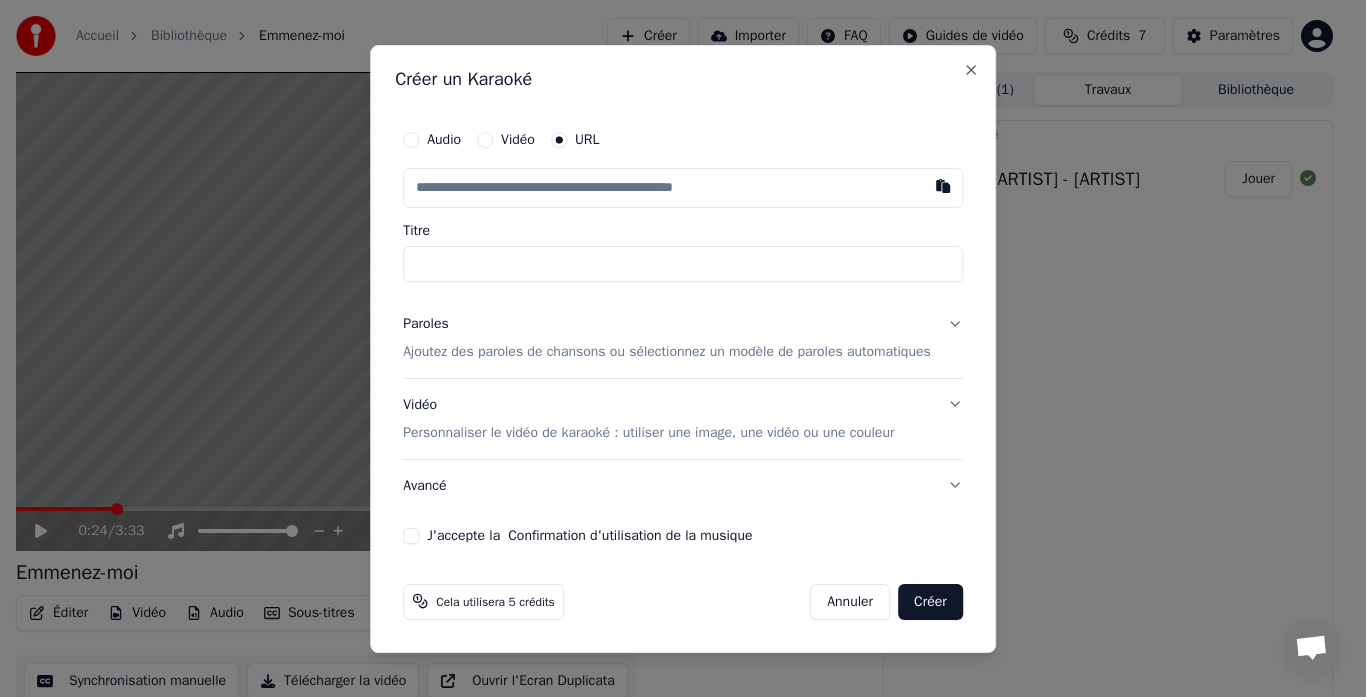 click at bounding box center [683, 188] 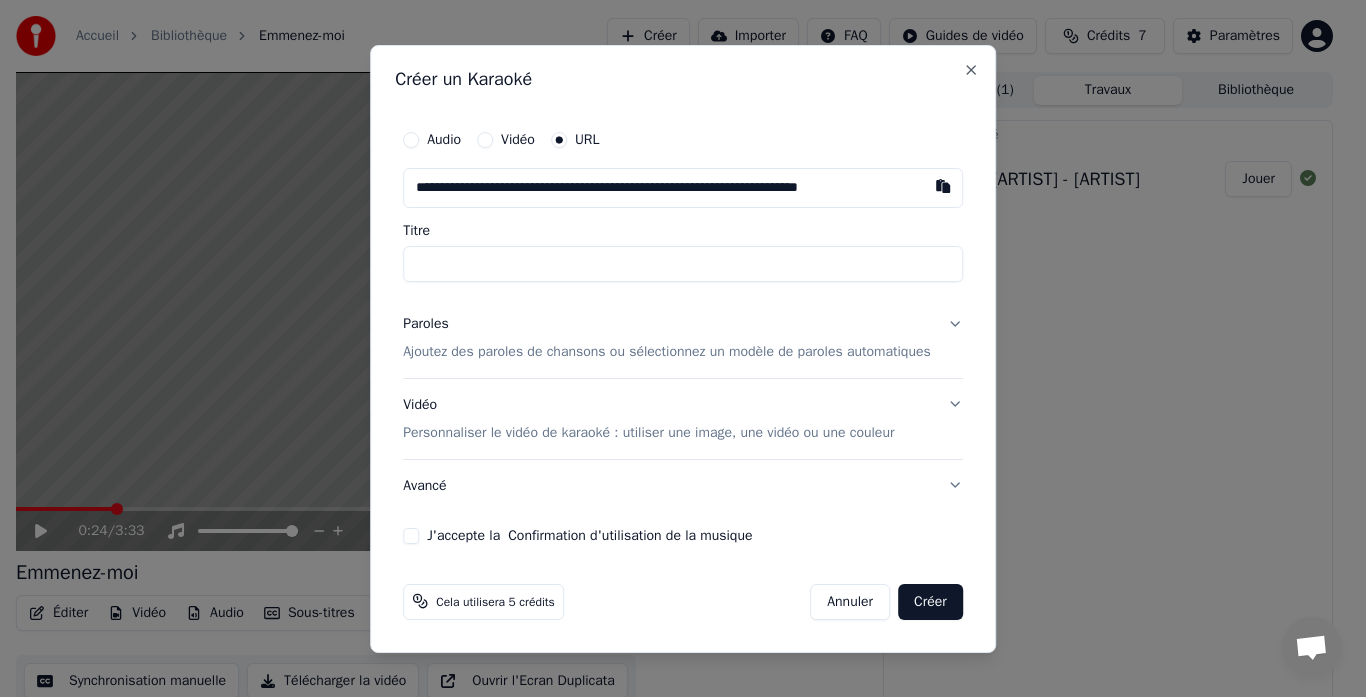 scroll, scrollTop: 0, scrollLeft: 11, axis: horizontal 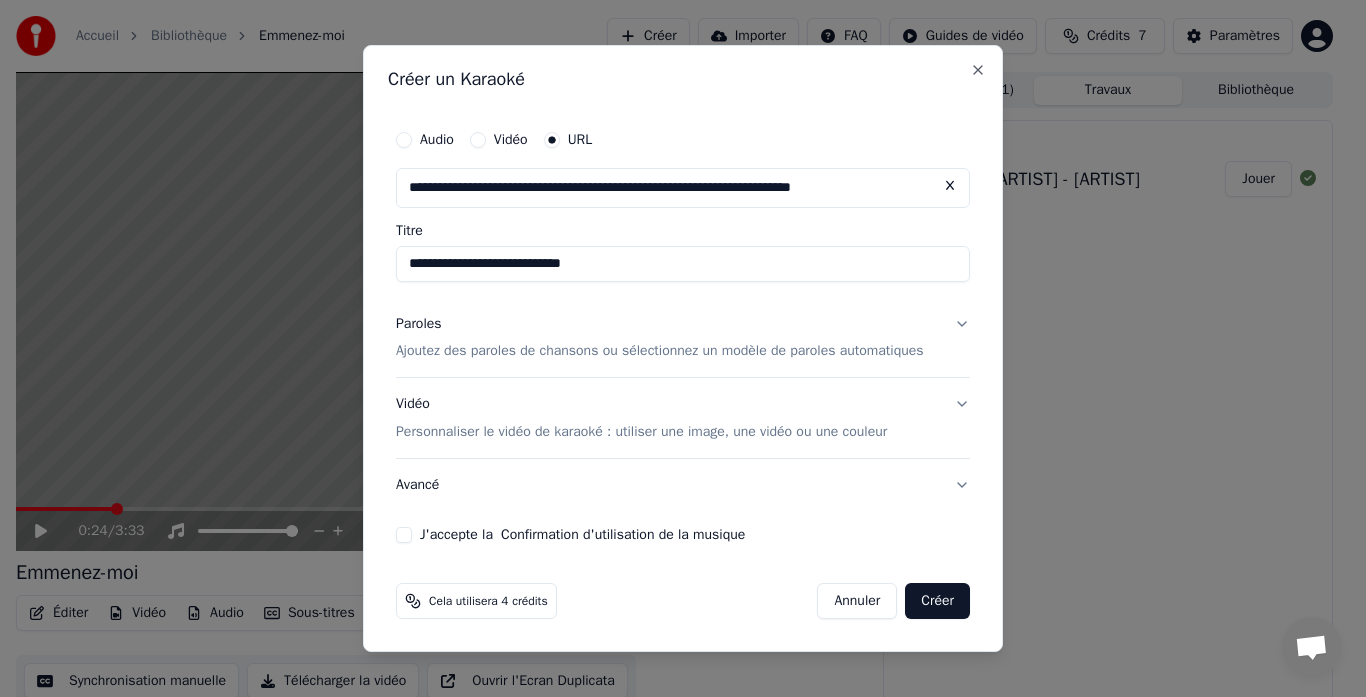 type on "**********" 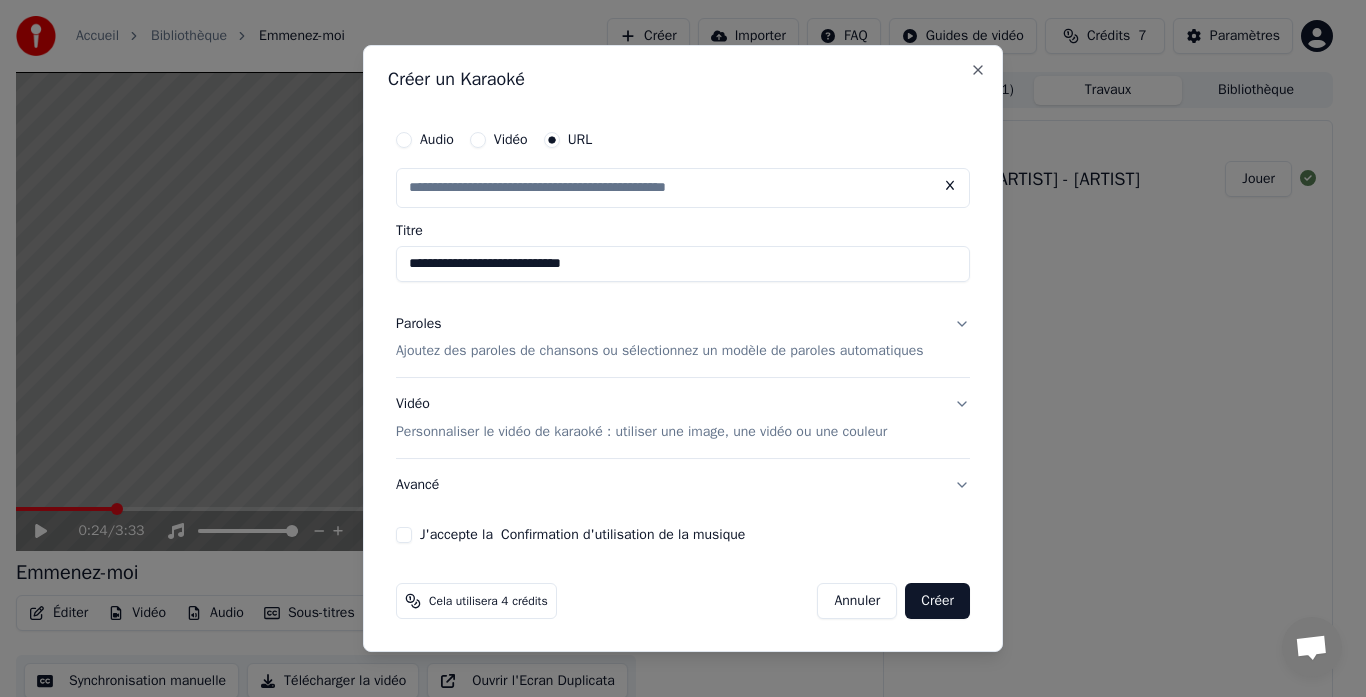 scroll, scrollTop: 0, scrollLeft: 0, axis: both 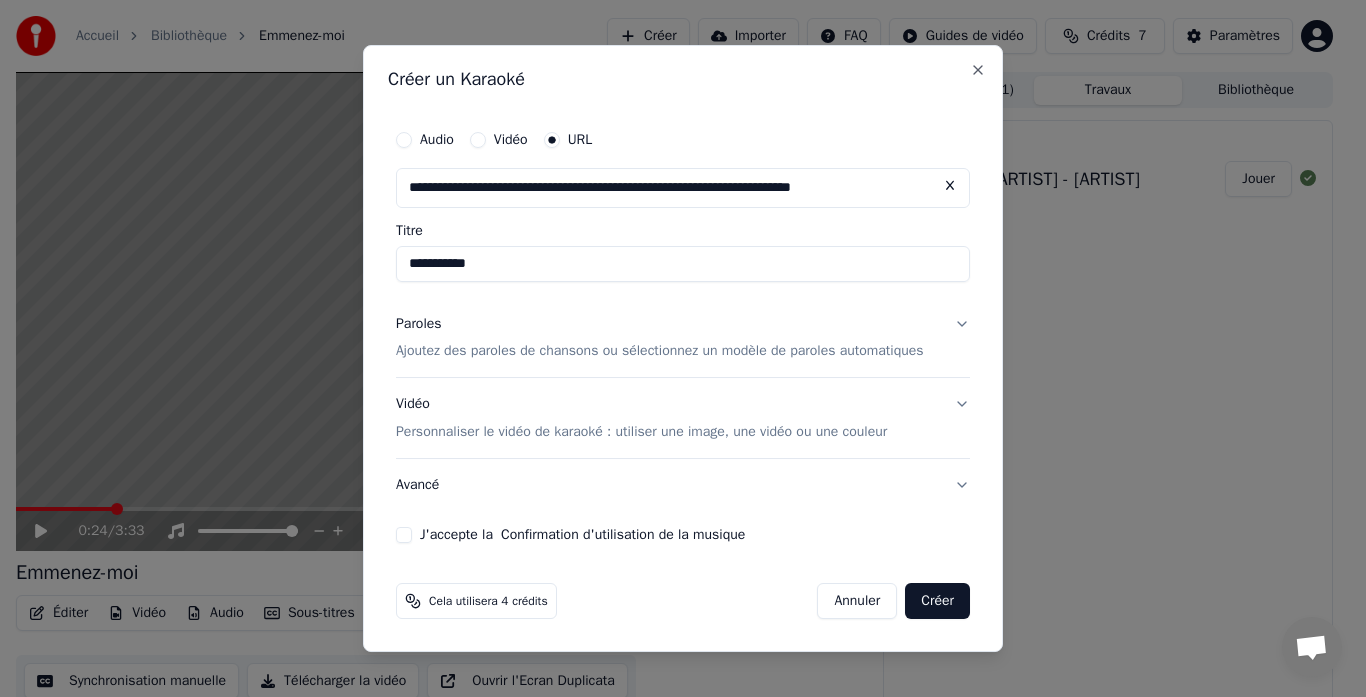 type on "**********" 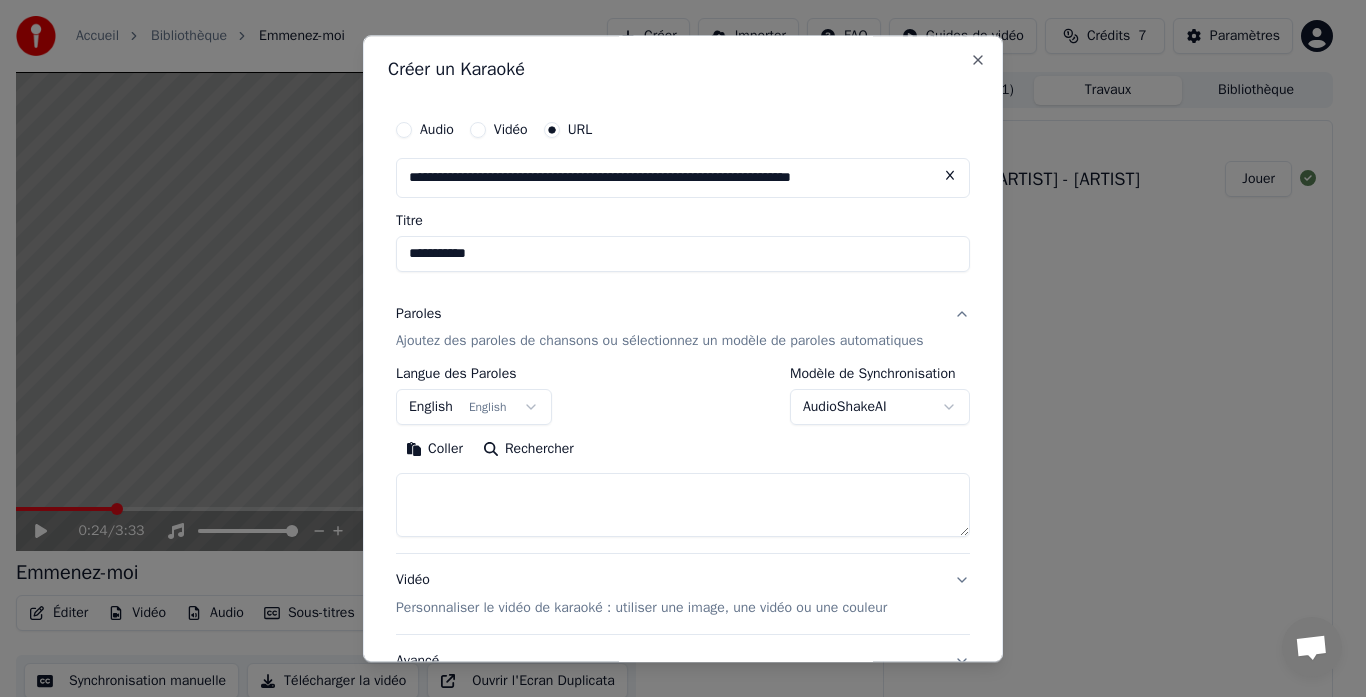 click at bounding box center (683, 506) 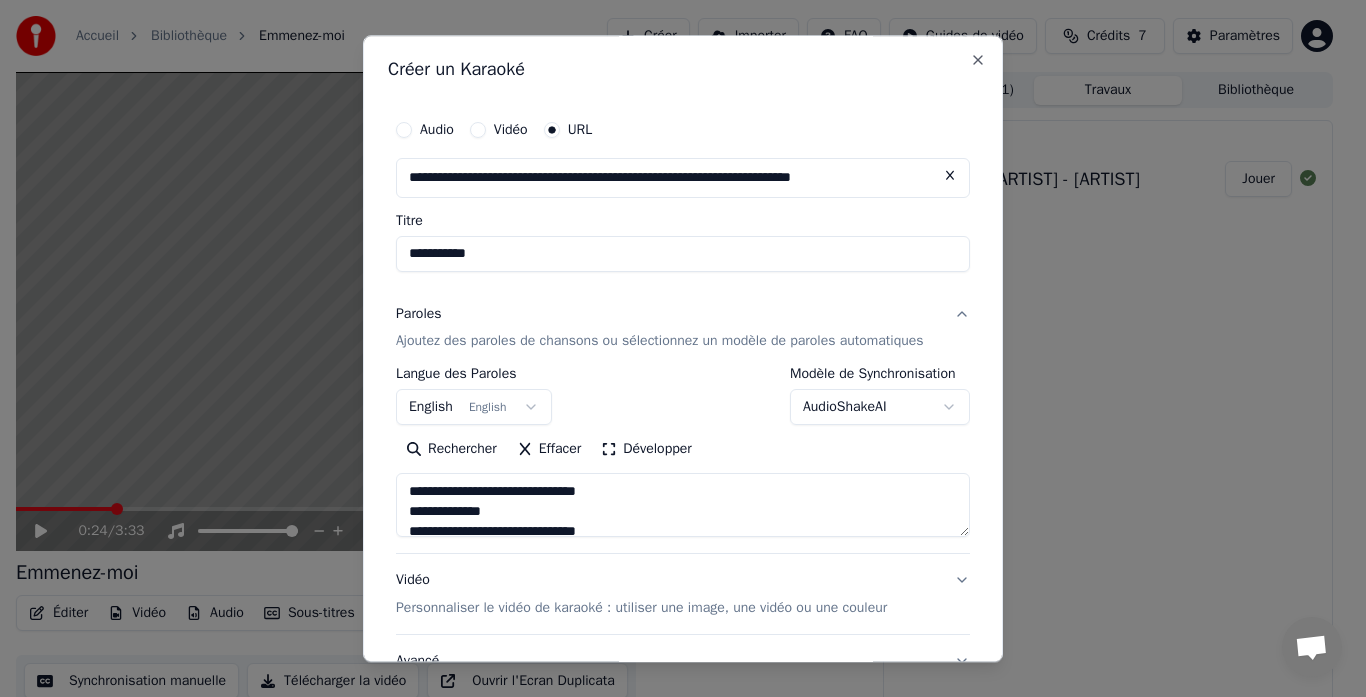 scroll, scrollTop: 1564, scrollLeft: 0, axis: vertical 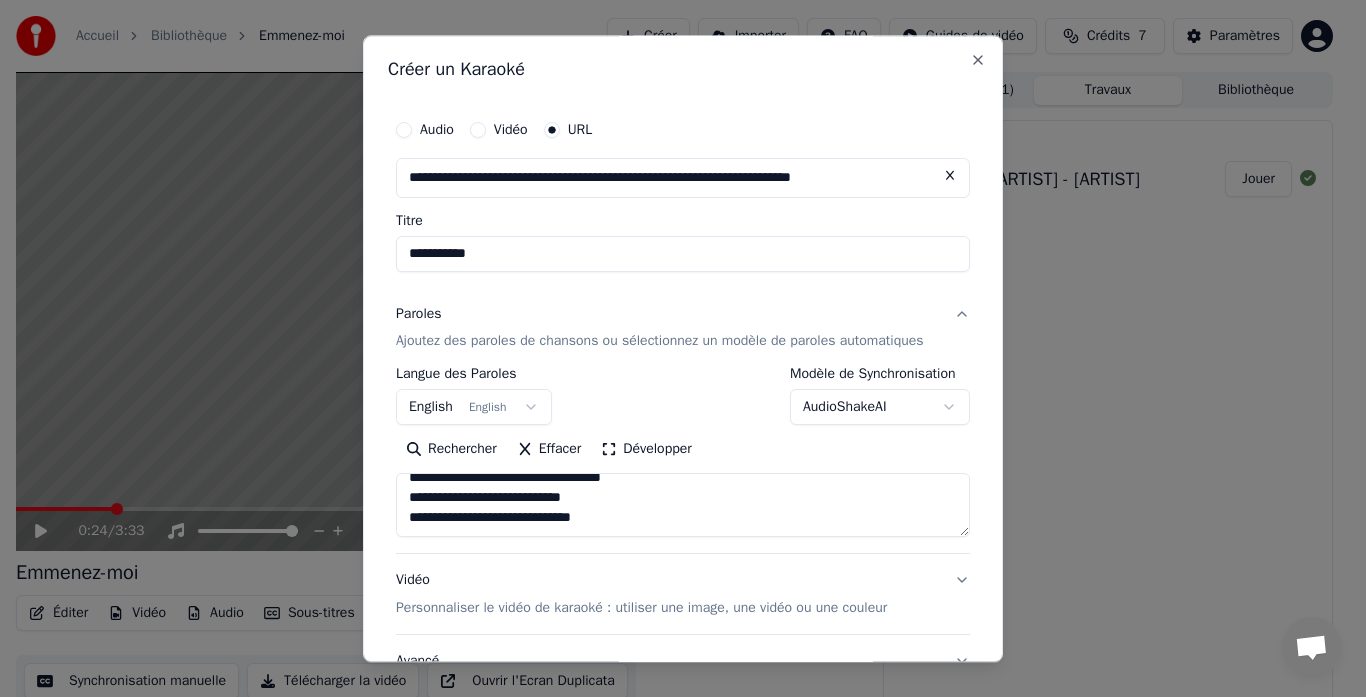 type on "**********" 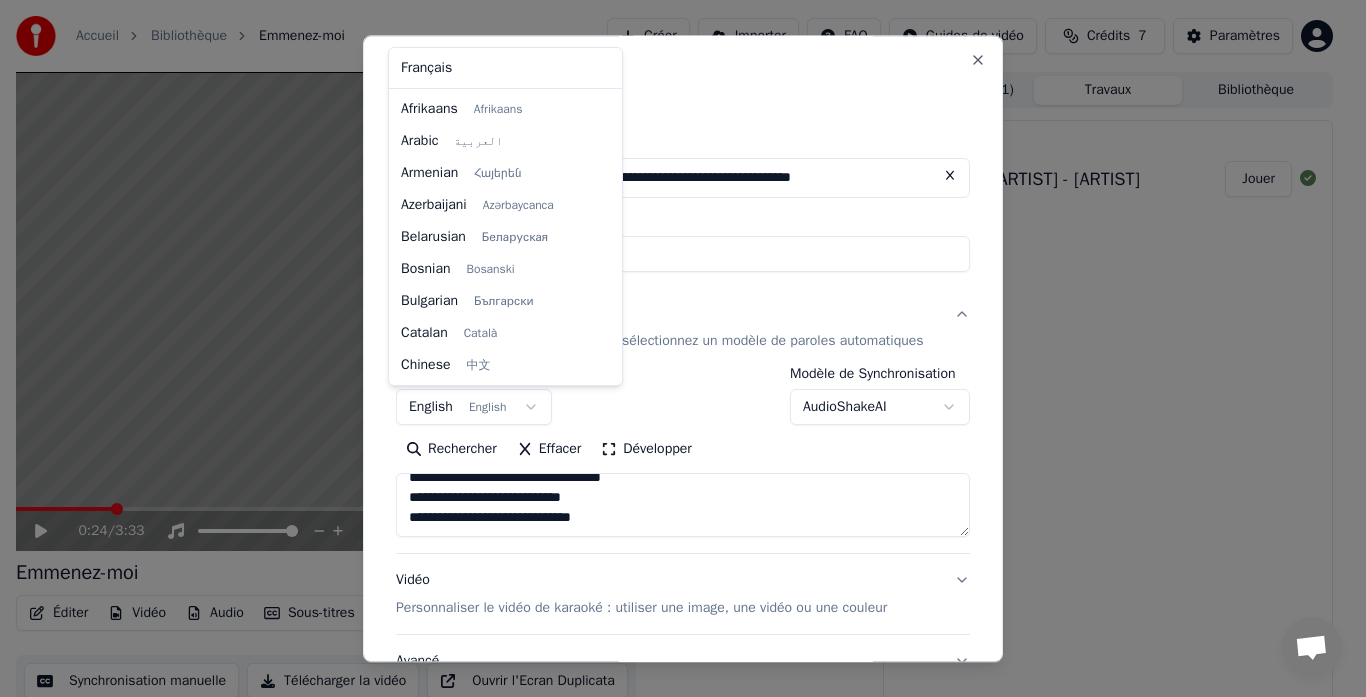 scroll, scrollTop: 160, scrollLeft: 0, axis: vertical 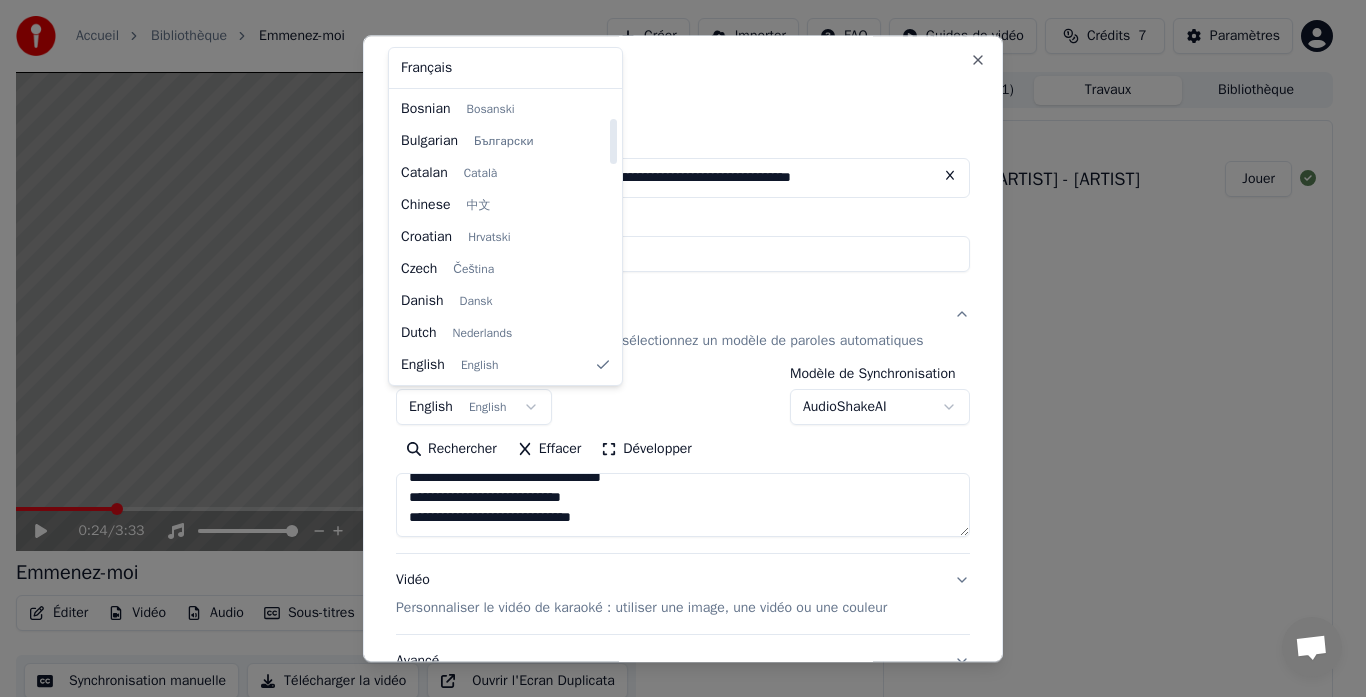 select on "**" 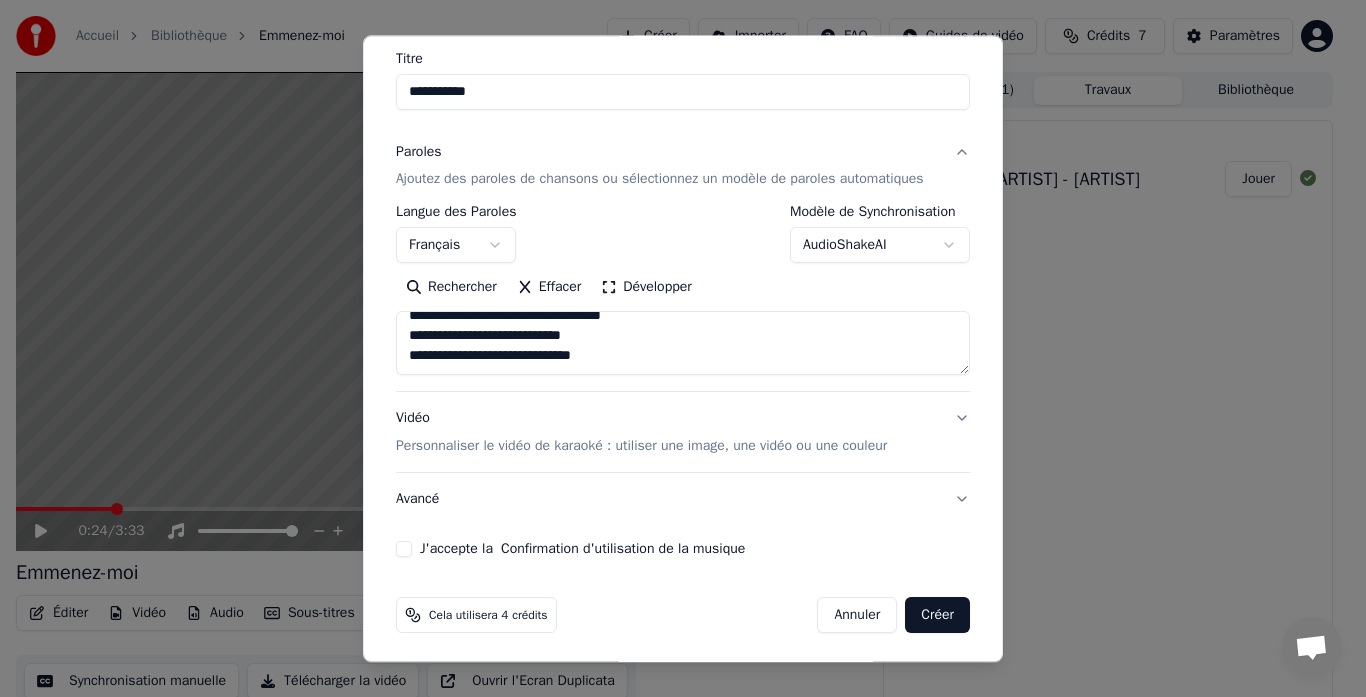 scroll, scrollTop: 166, scrollLeft: 0, axis: vertical 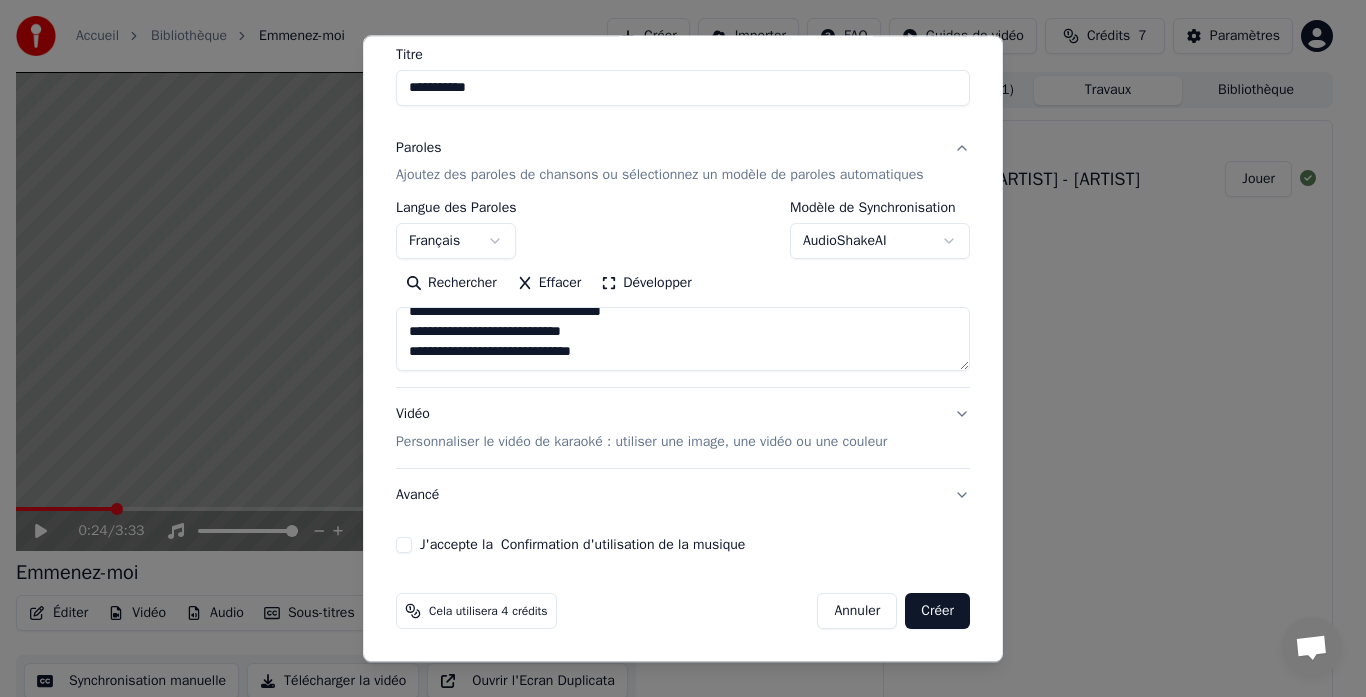 click on "J'accepte la   Confirmation d'utilisation de la musique" at bounding box center [404, 546] 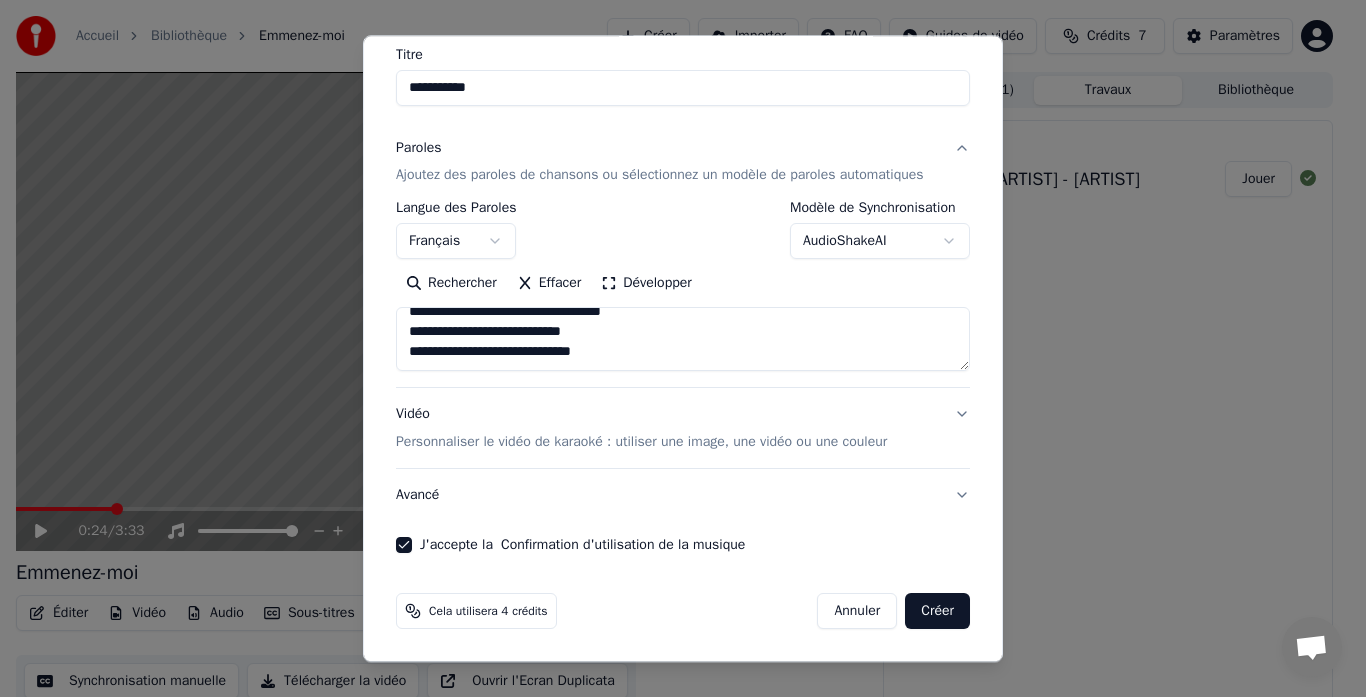 click on "Créer" at bounding box center [937, 612] 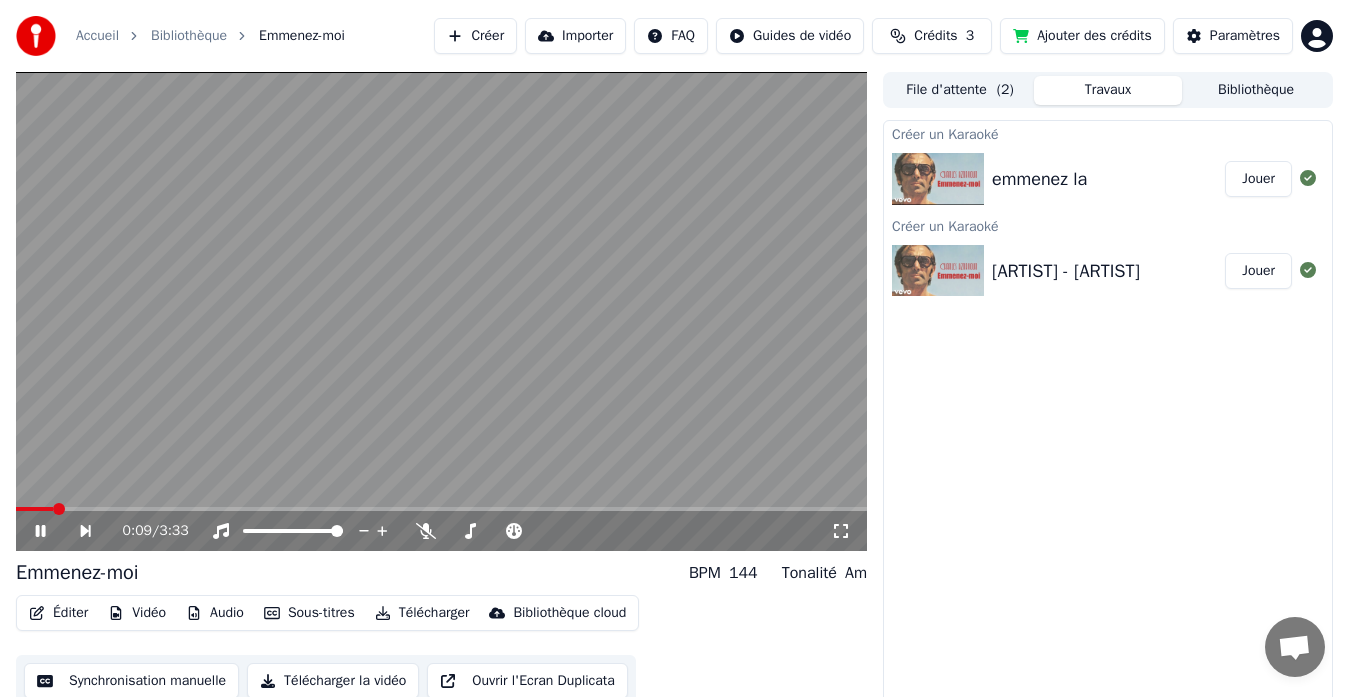 click 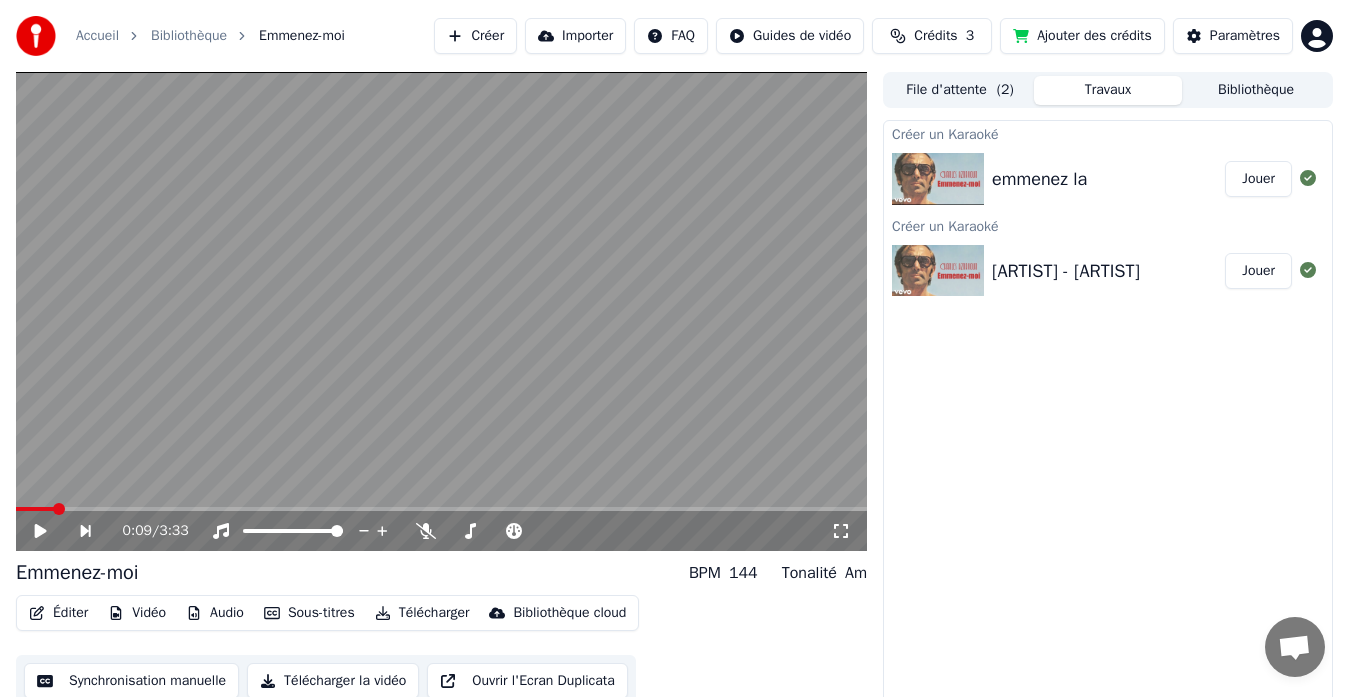 click on "Jouer" at bounding box center [1258, 179] 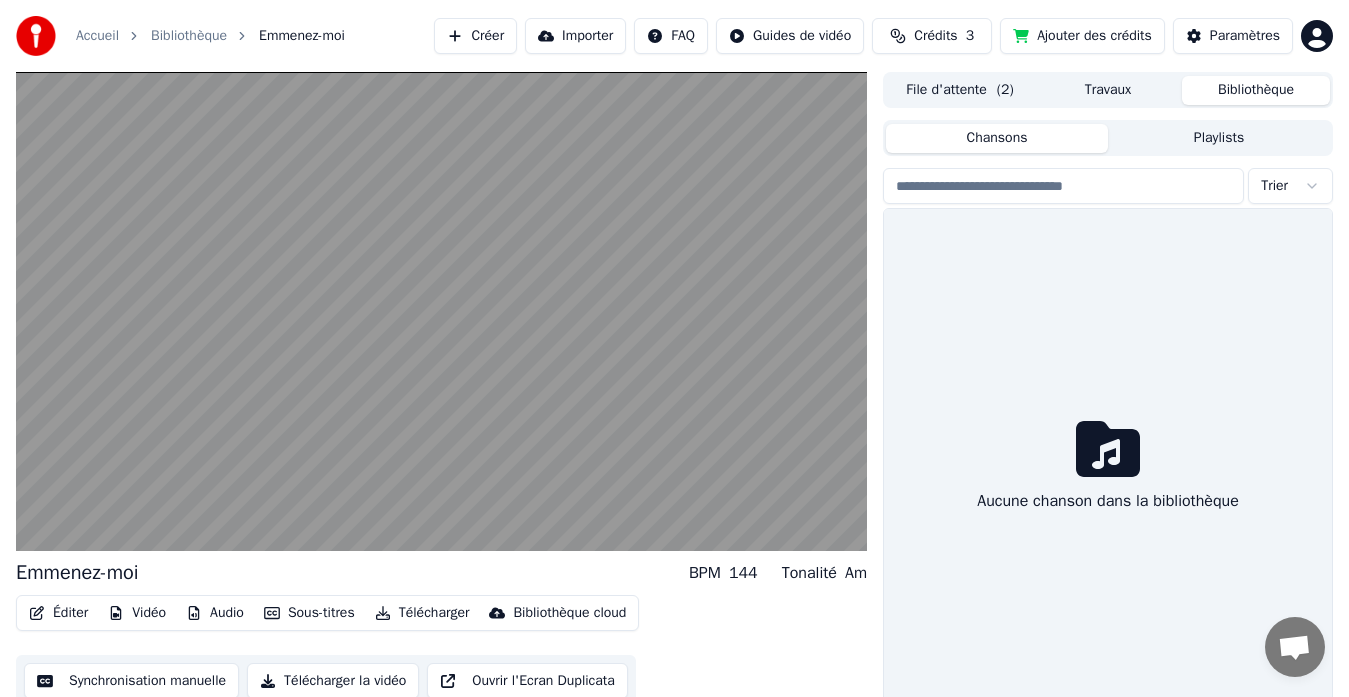 click on "Bibliothèque" at bounding box center (1256, 90) 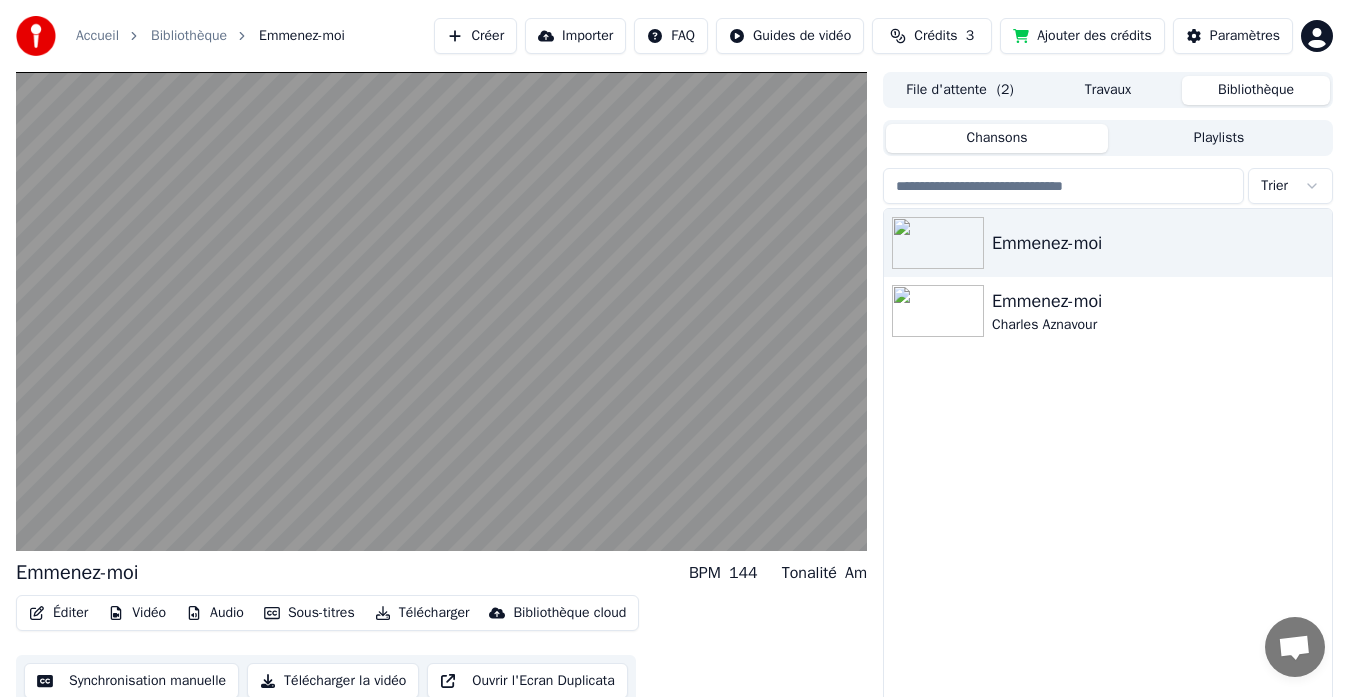 click on "File d'attente ( 2 )" at bounding box center (960, 90) 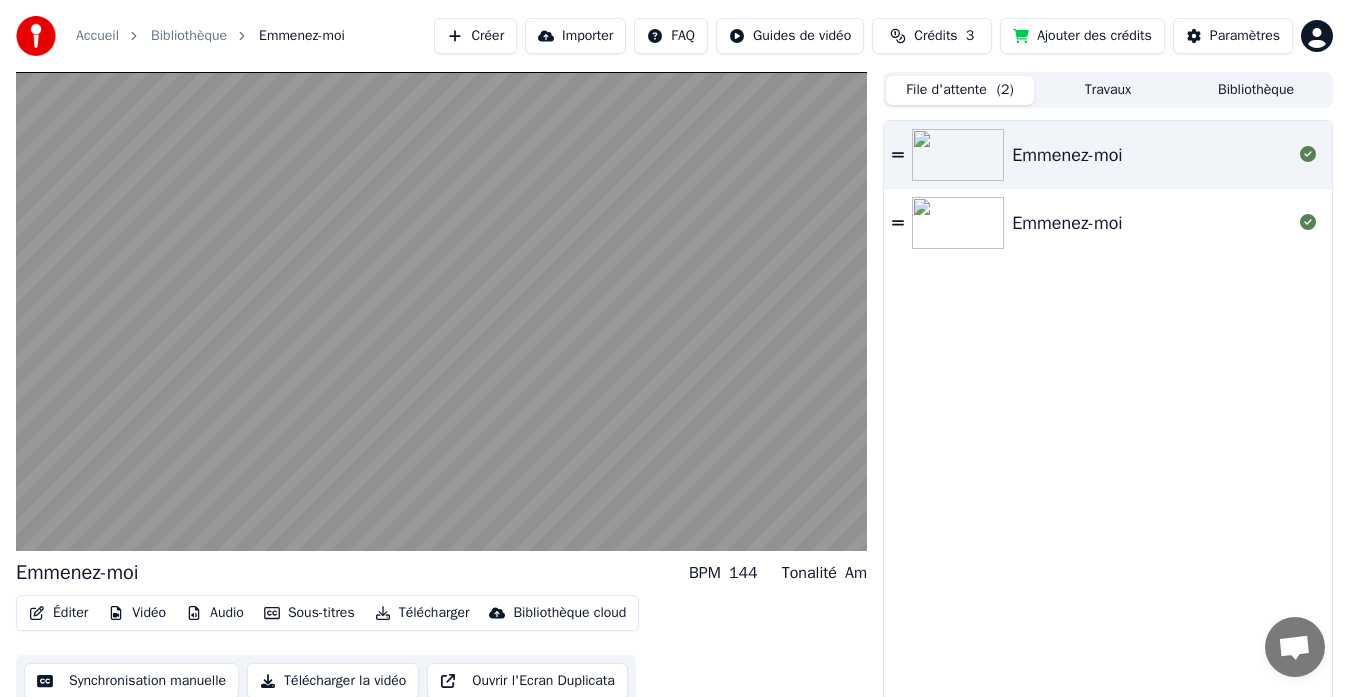 click on "Emmenez-moi" at bounding box center [1067, 155] 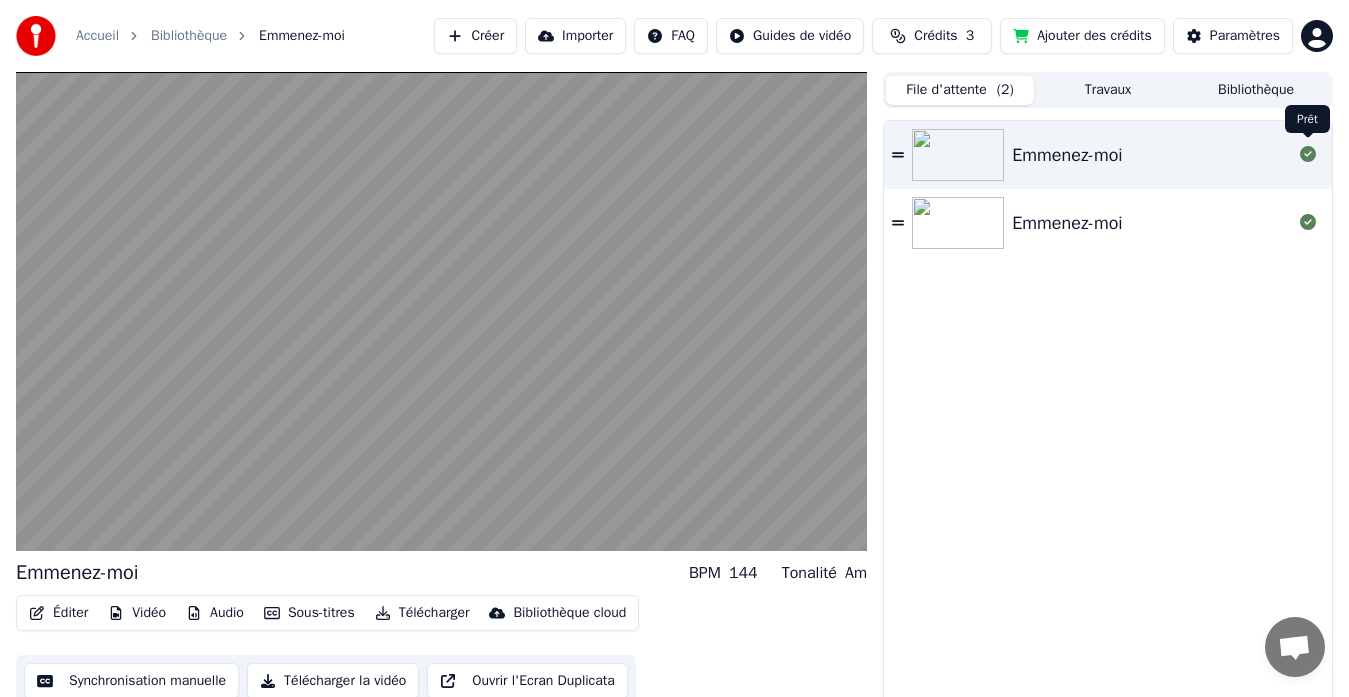 click 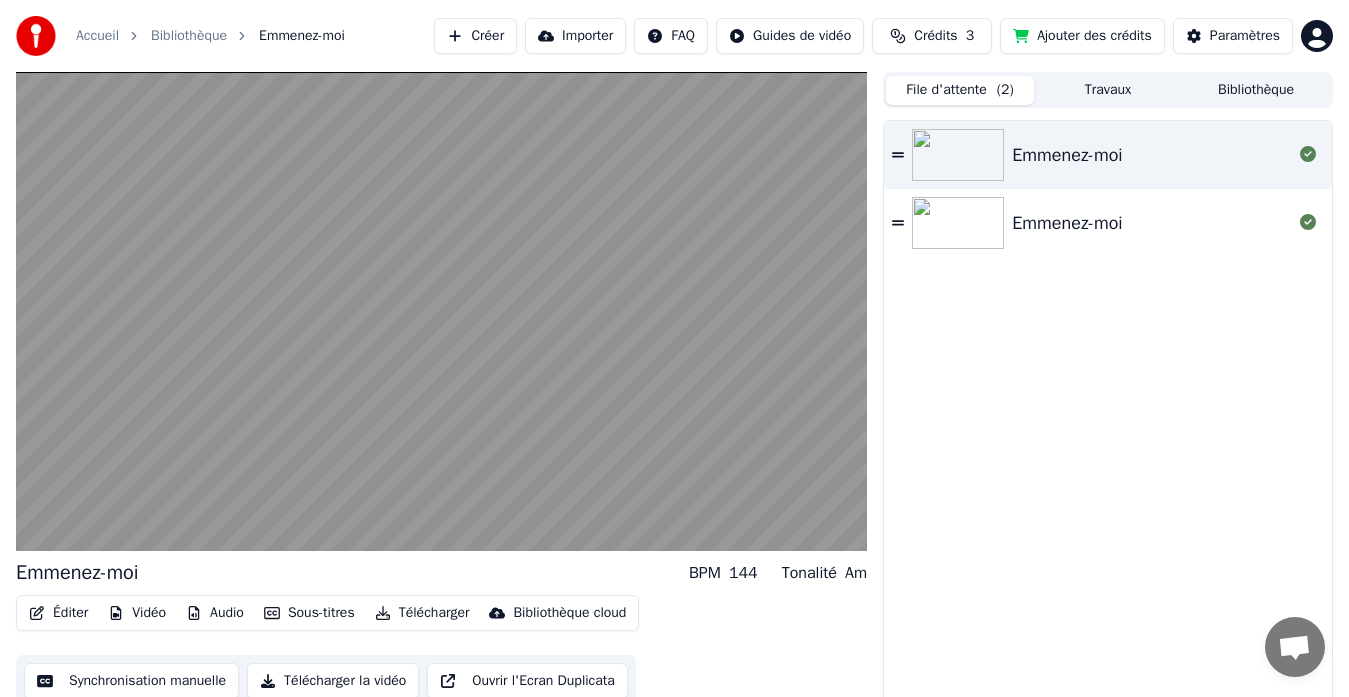 click on "Travaux" at bounding box center [1108, 90] 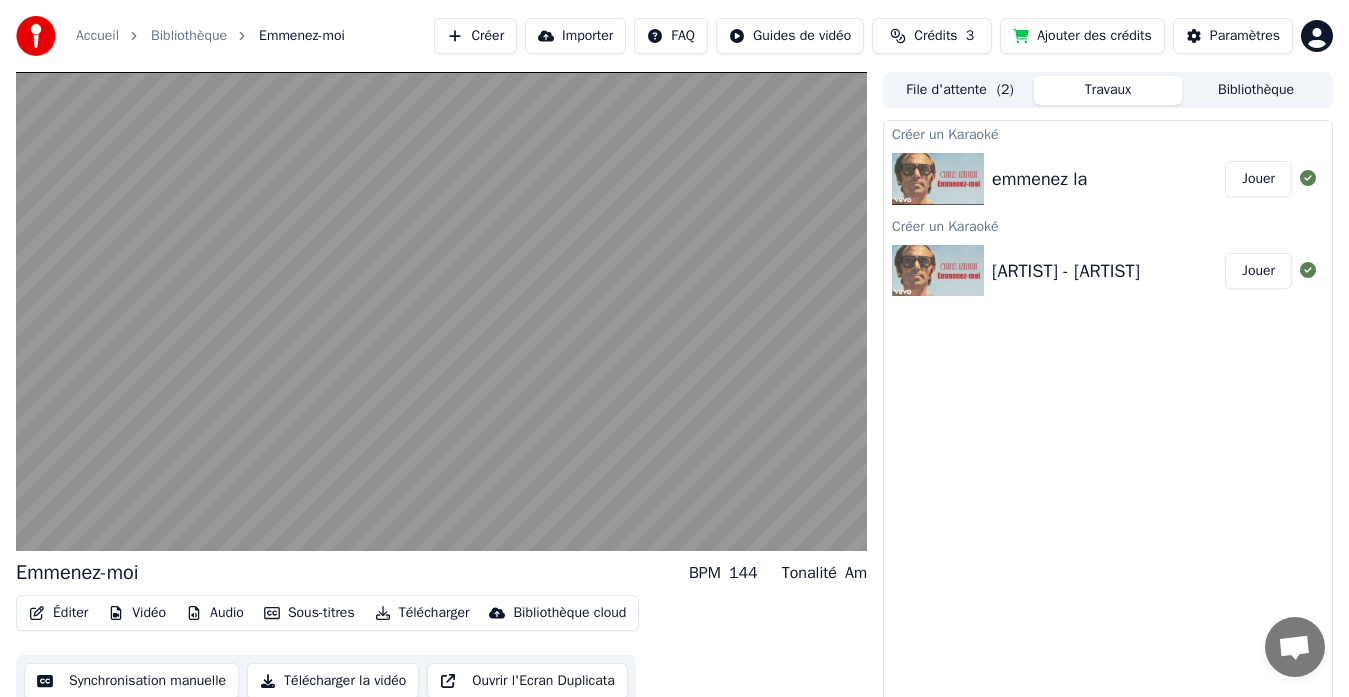 click on "Jouer" at bounding box center [1258, 179] 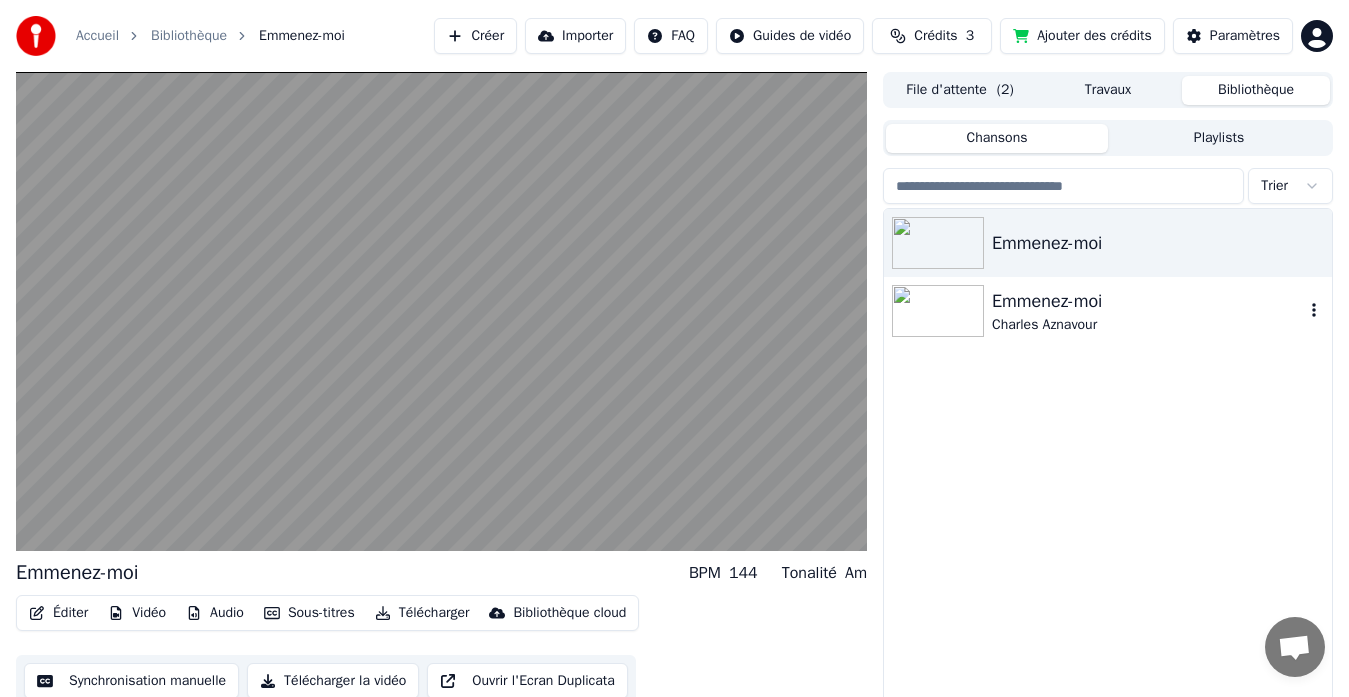 click on "Charles Aznavour" at bounding box center (1148, 325) 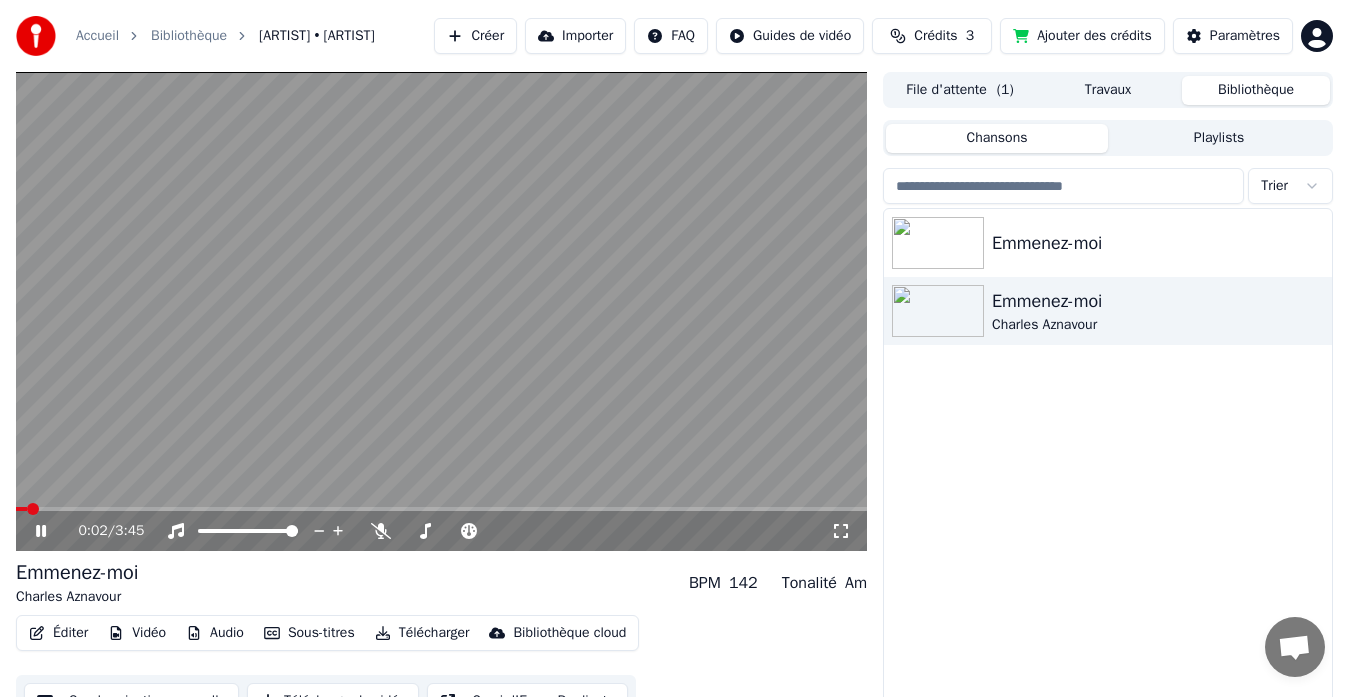 click 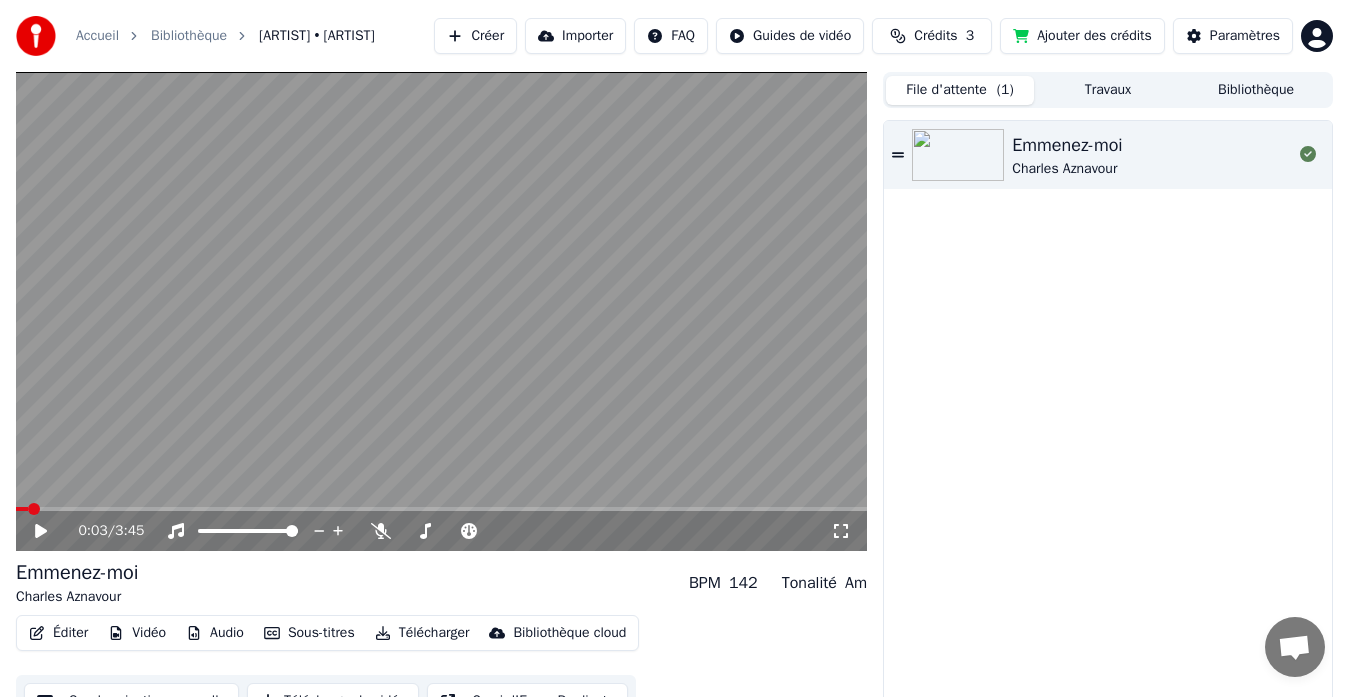 click on "File d'attente ( 1 )" at bounding box center [960, 90] 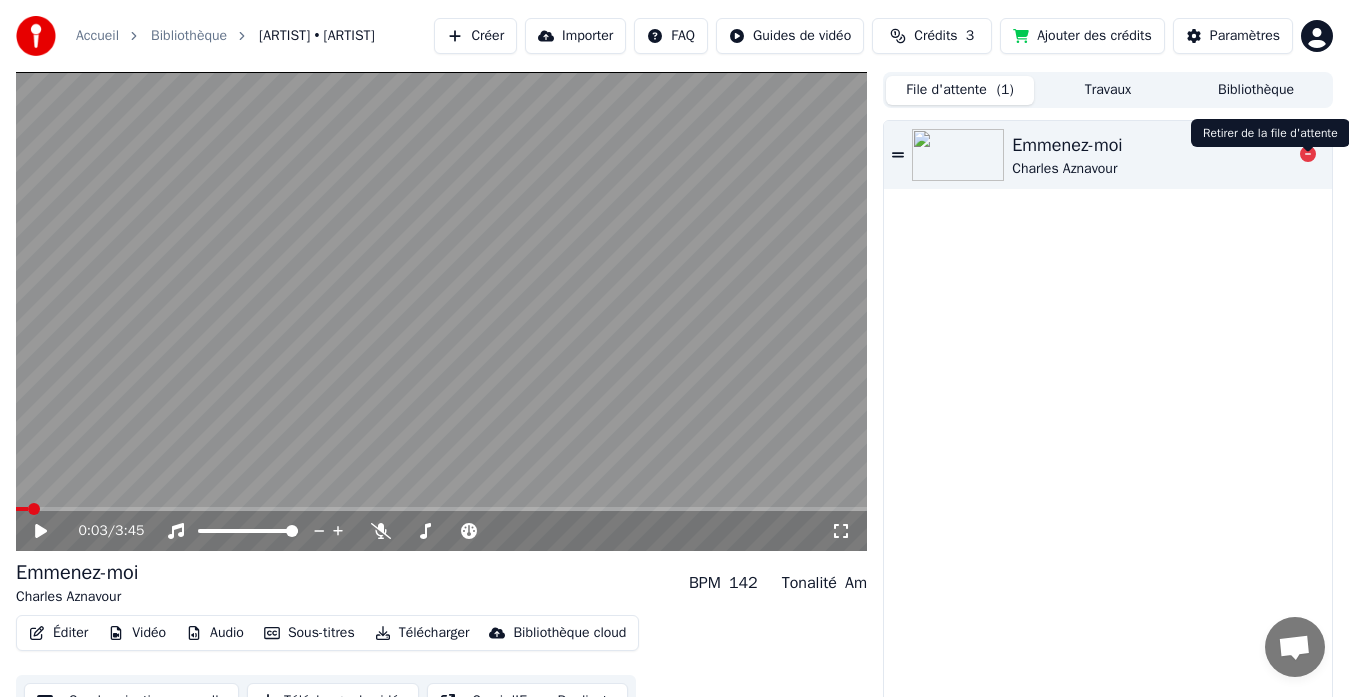 click 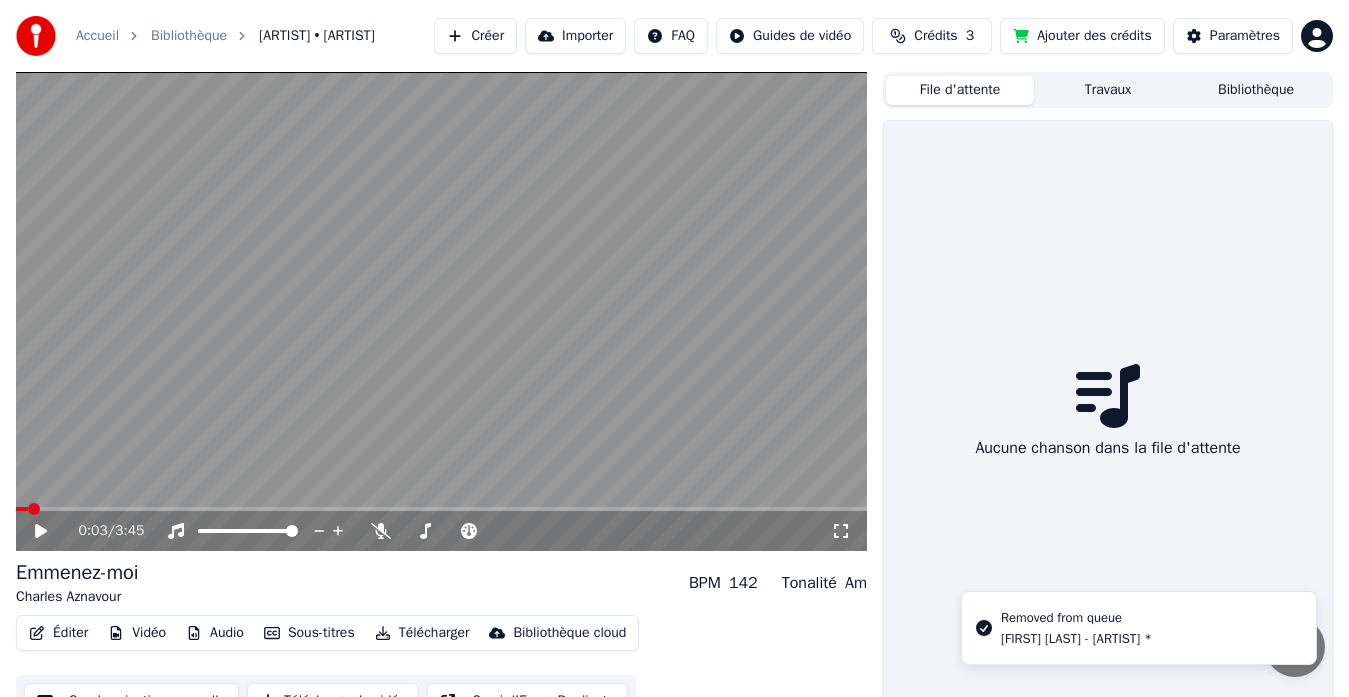 click on "Travaux" at bounding box center [1108, 90] 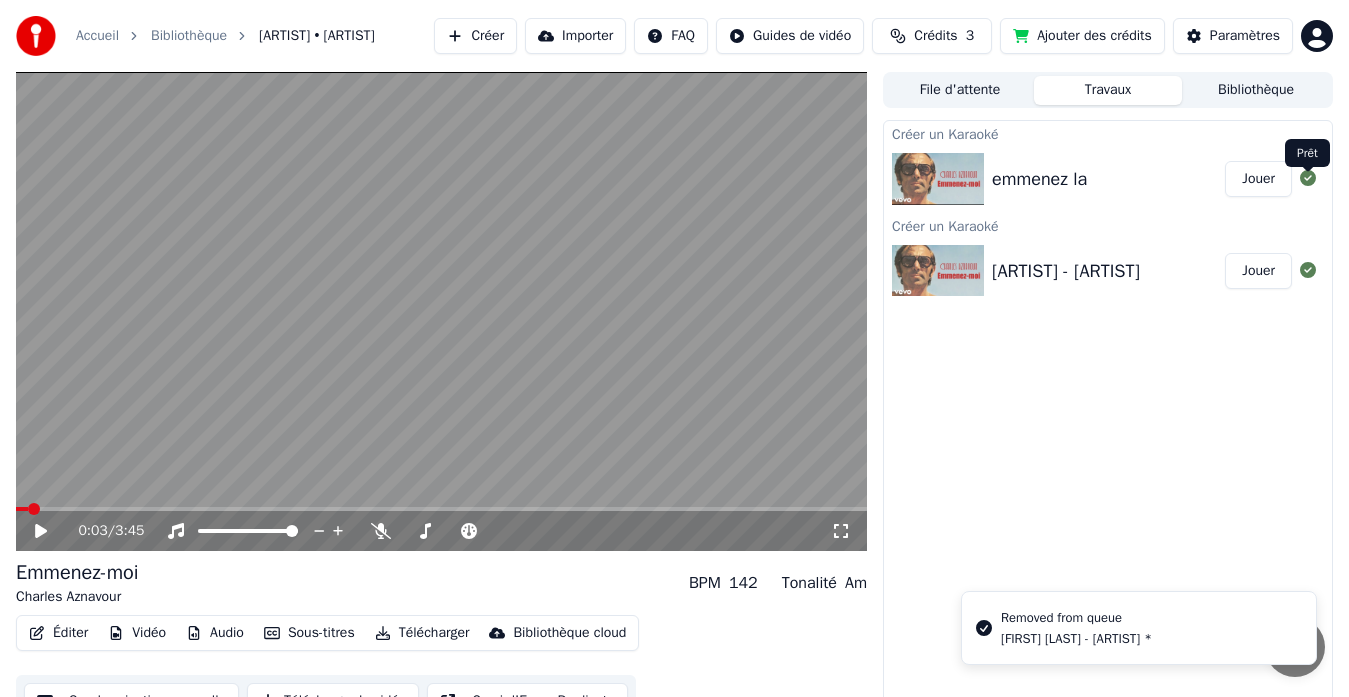 click 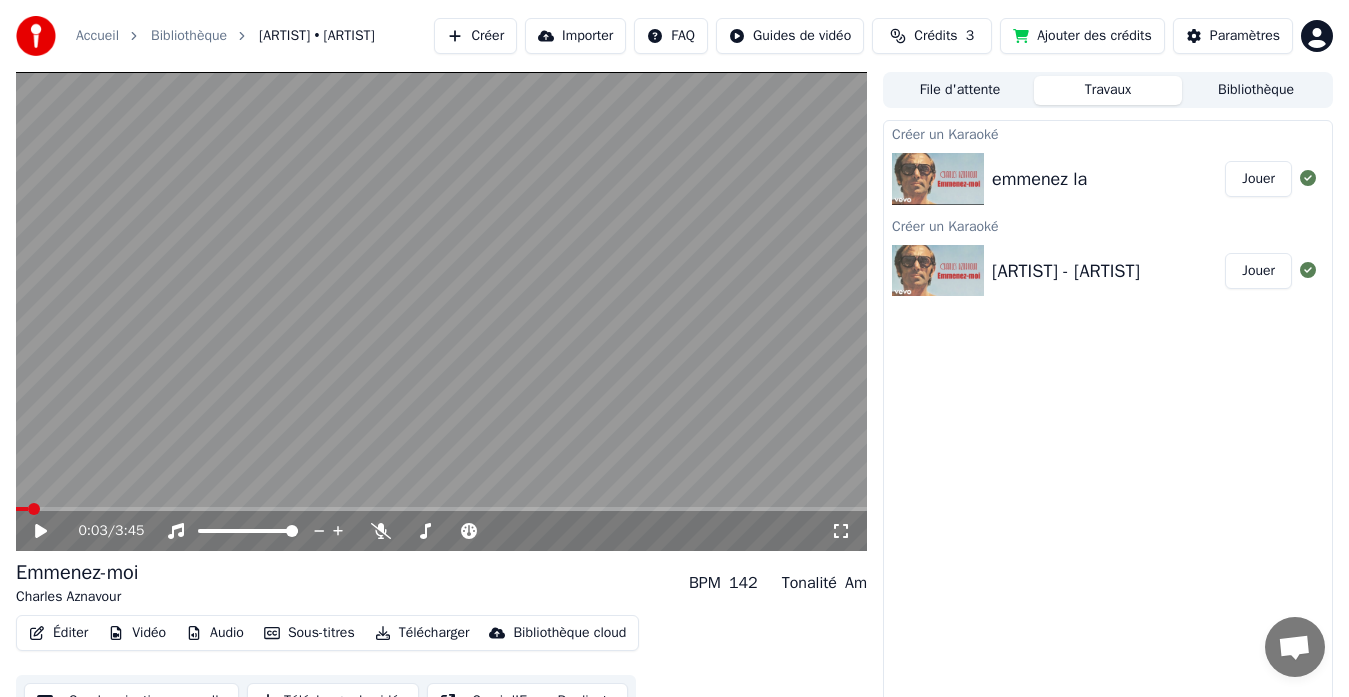click 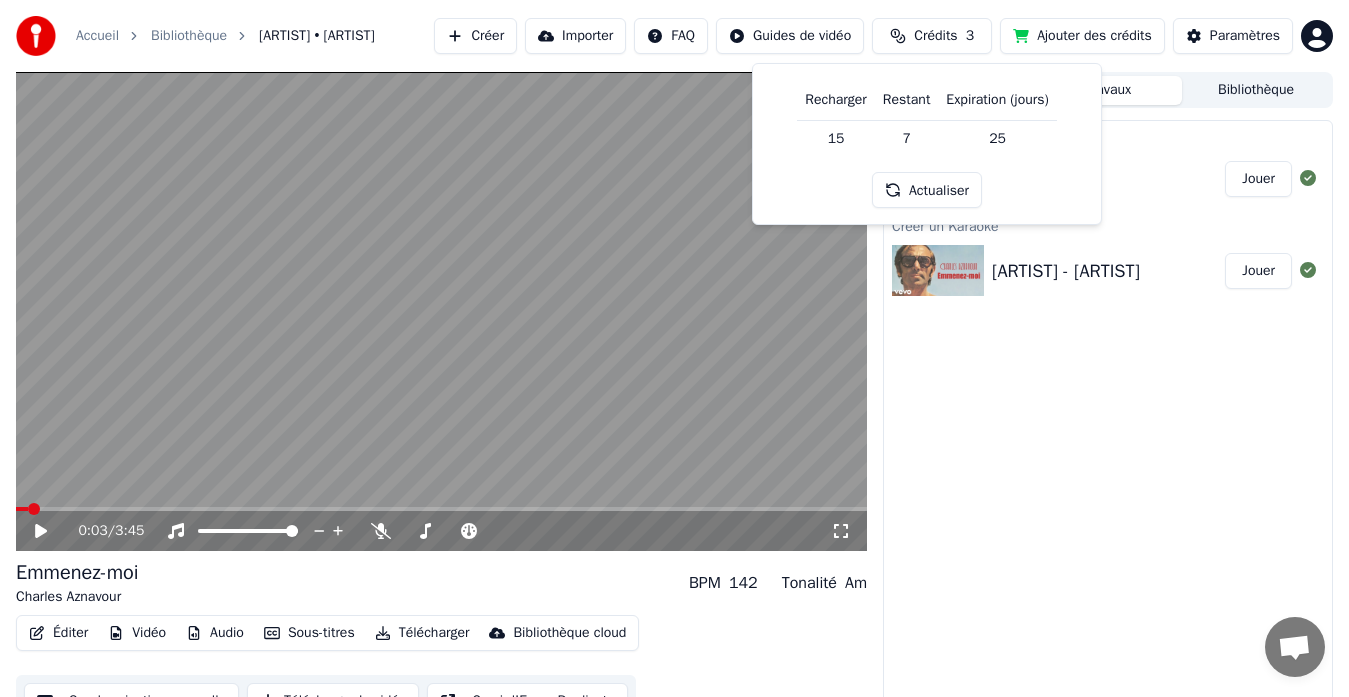click on "Actualiser" at bounding box center (927, 190) 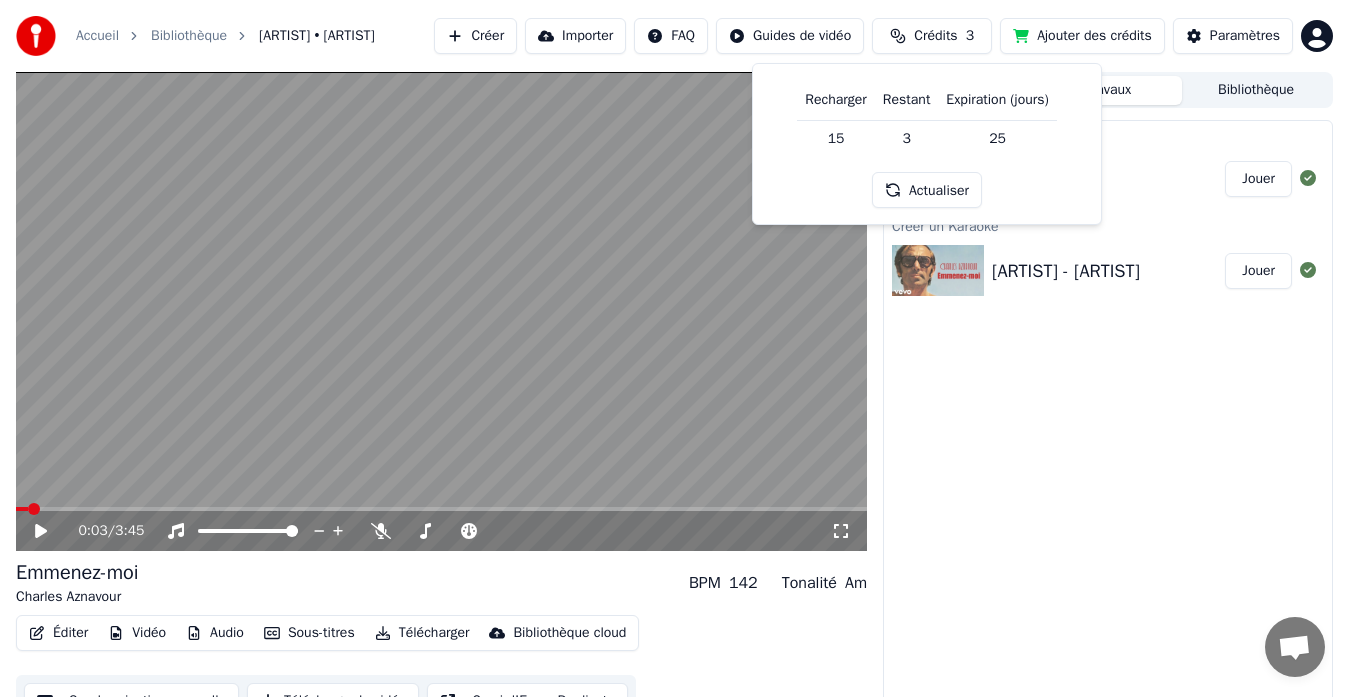 click on "Créer" at bounding box center (475, 36) 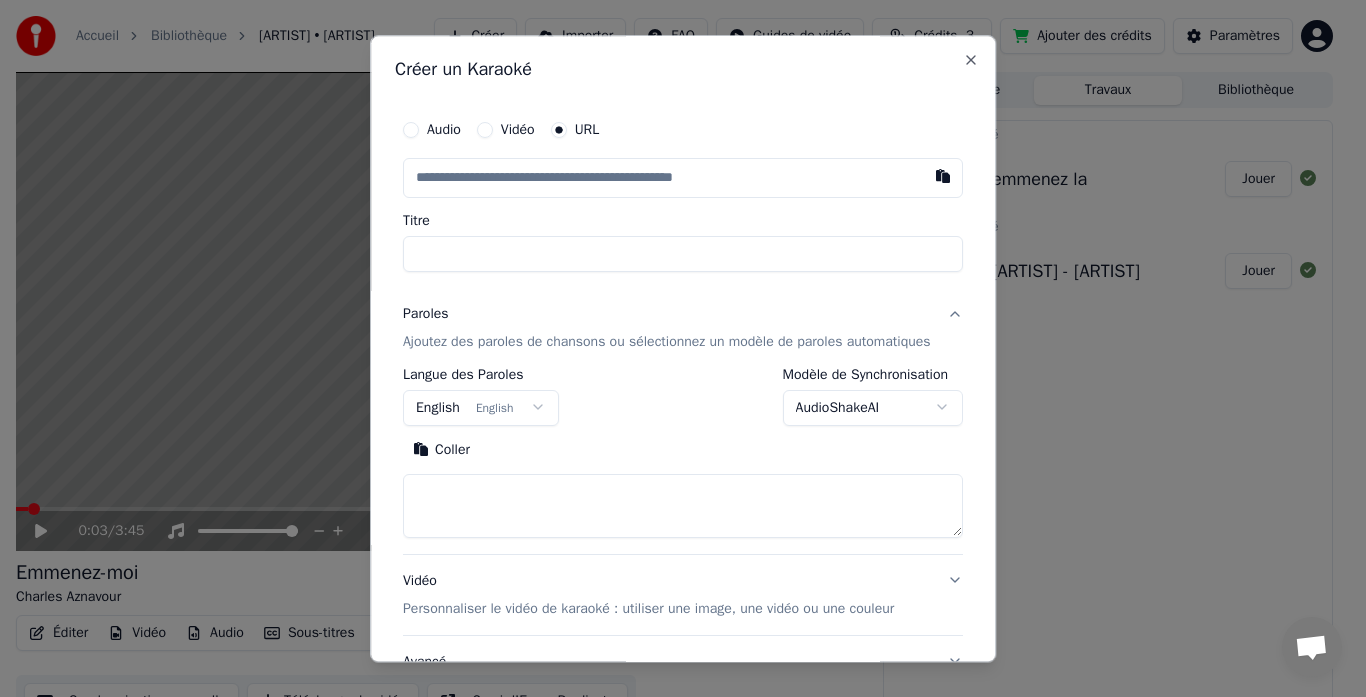 click at bounding box center [683, 178] 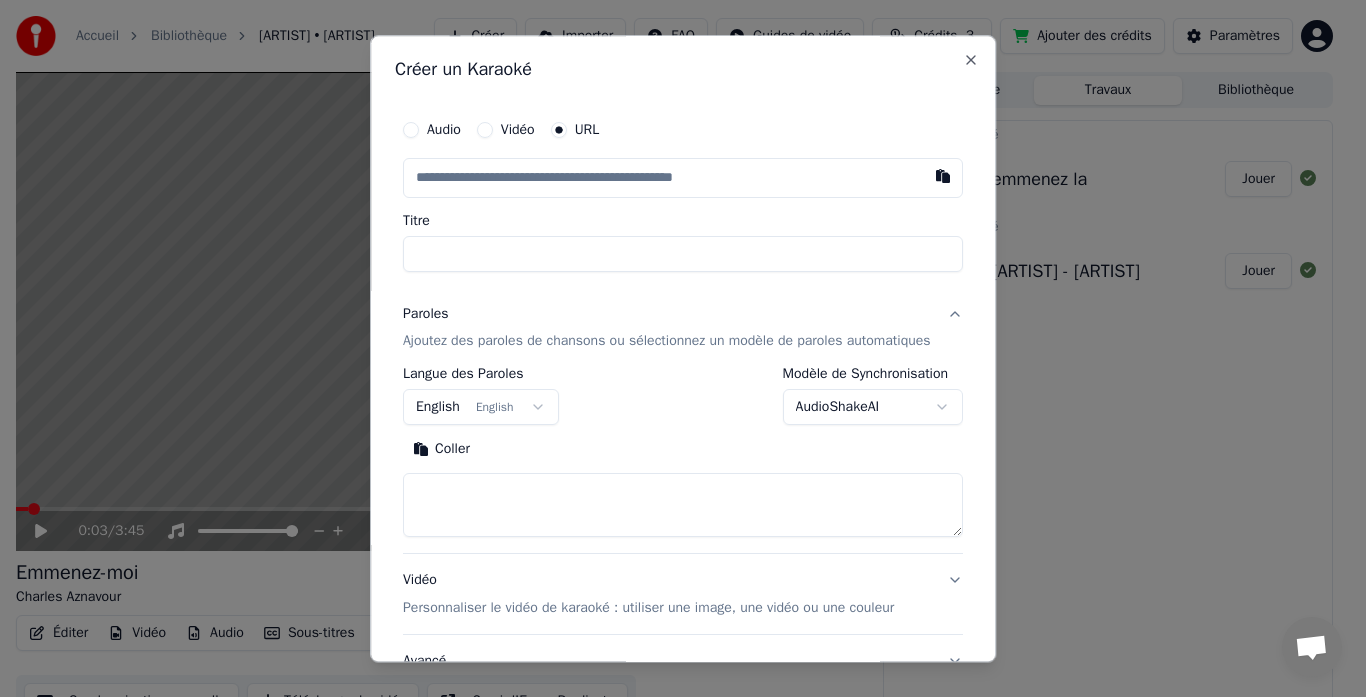 click on "Ajoutez des paroles de chansons ou sélectionnez un modèle de paroles automatiques" at bounding box center (667, 342) 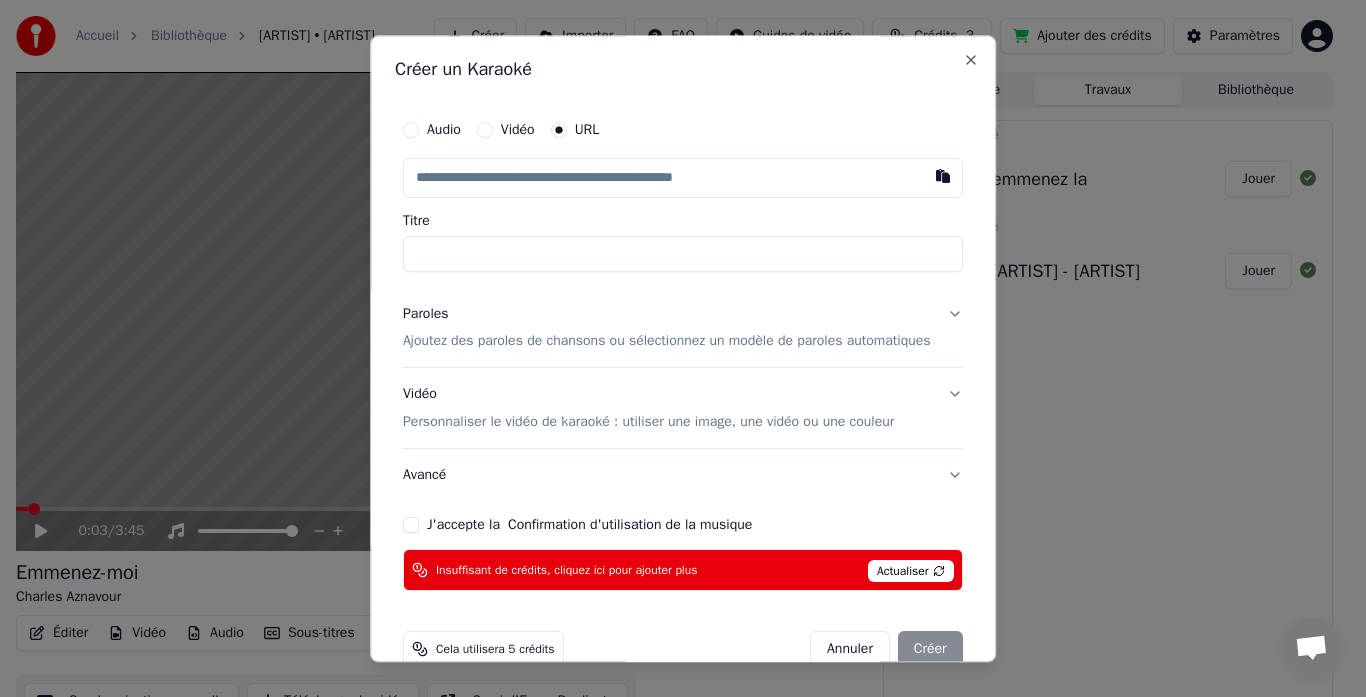 click on "J'accepte la   Confirmation d'utilisation de la musique" at bounding box center (411, 526) 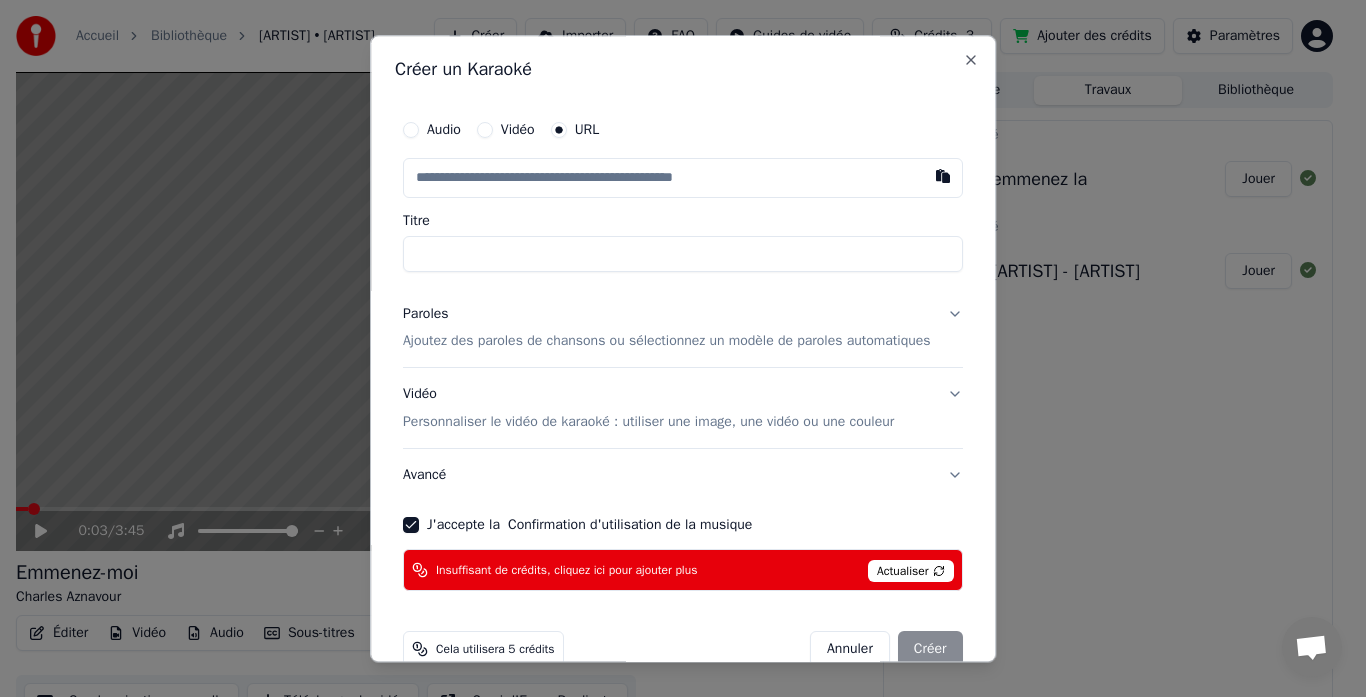 click at bounding box center [683, 178] 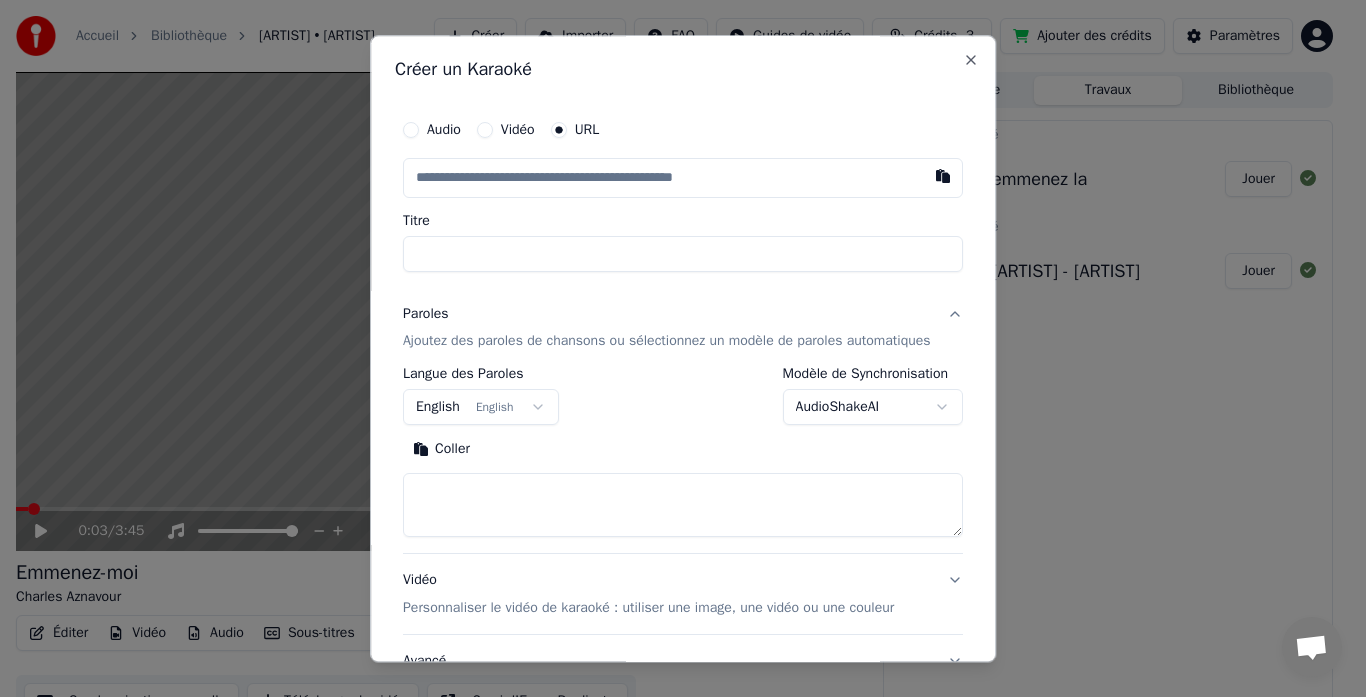 click on "English English" at bounding box center [481, 408] 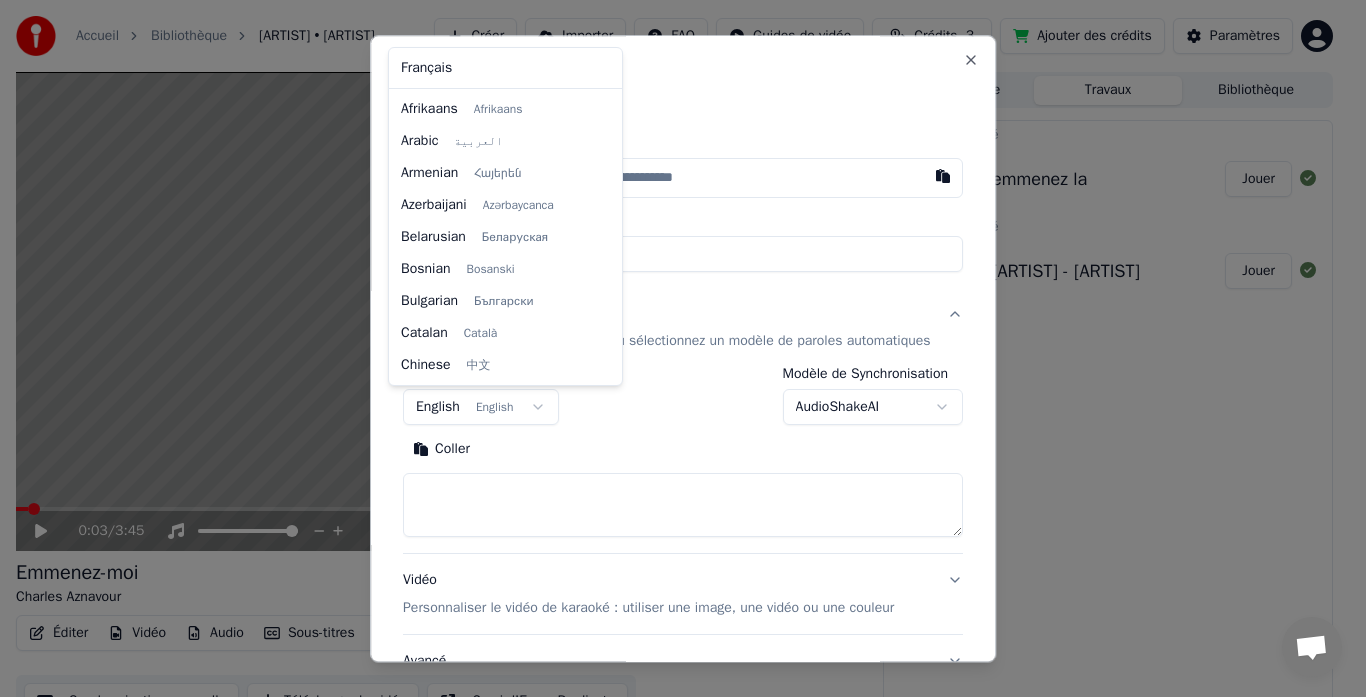 scroll, scrollTop: 160, scrollLeft: 0, axis: vertical 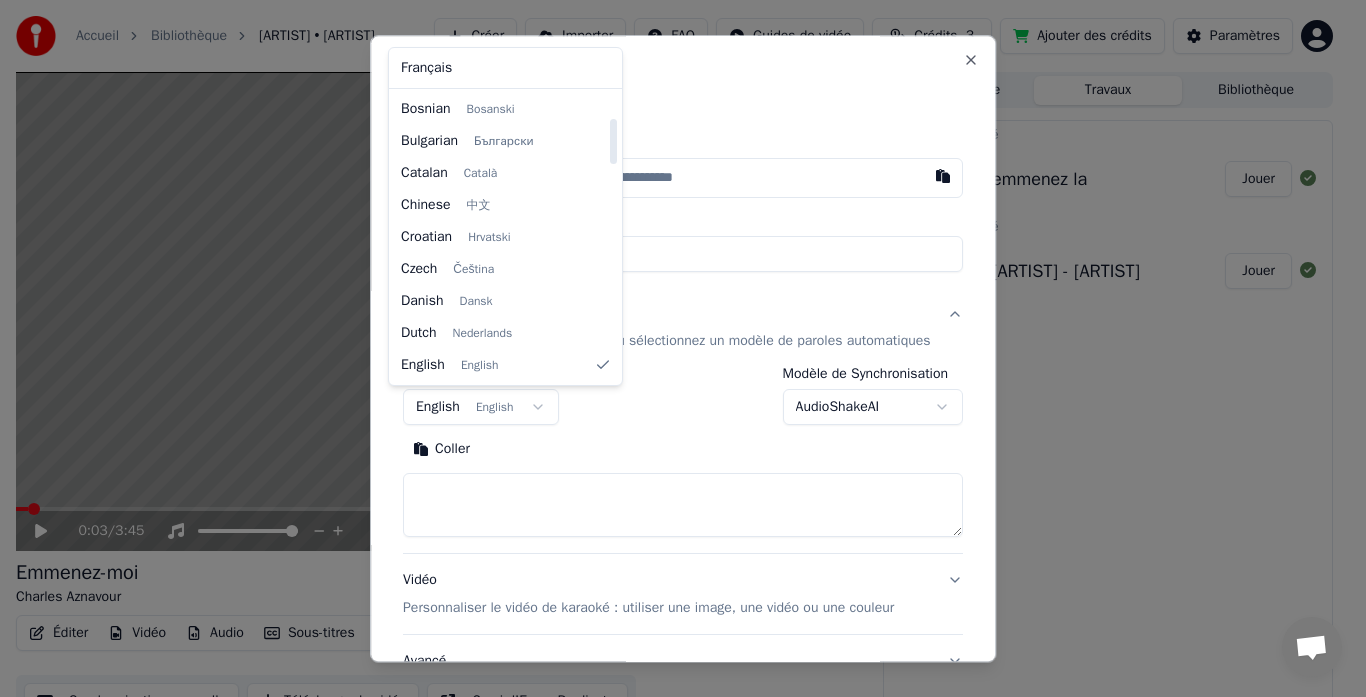 select on "**" 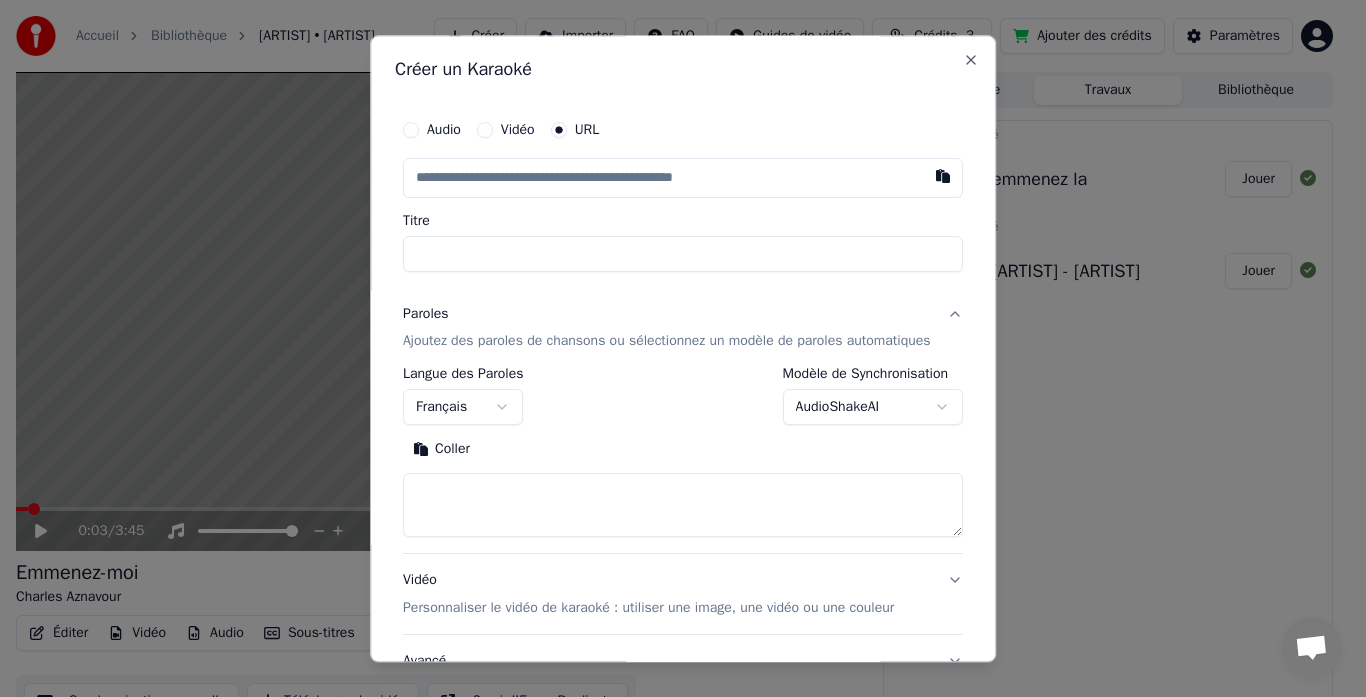 click at bounding box center (683, 506) 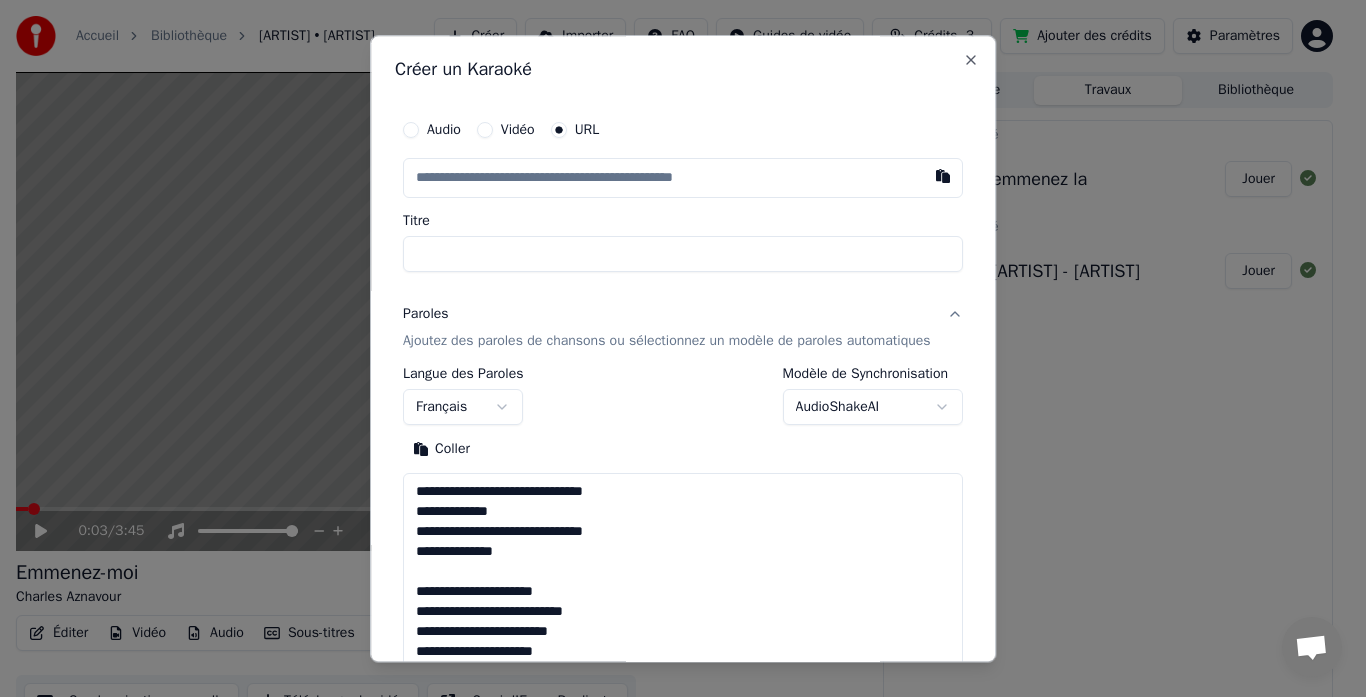 scroll, scrollTop: 1564, scrollLeft: 0, axis: vertical 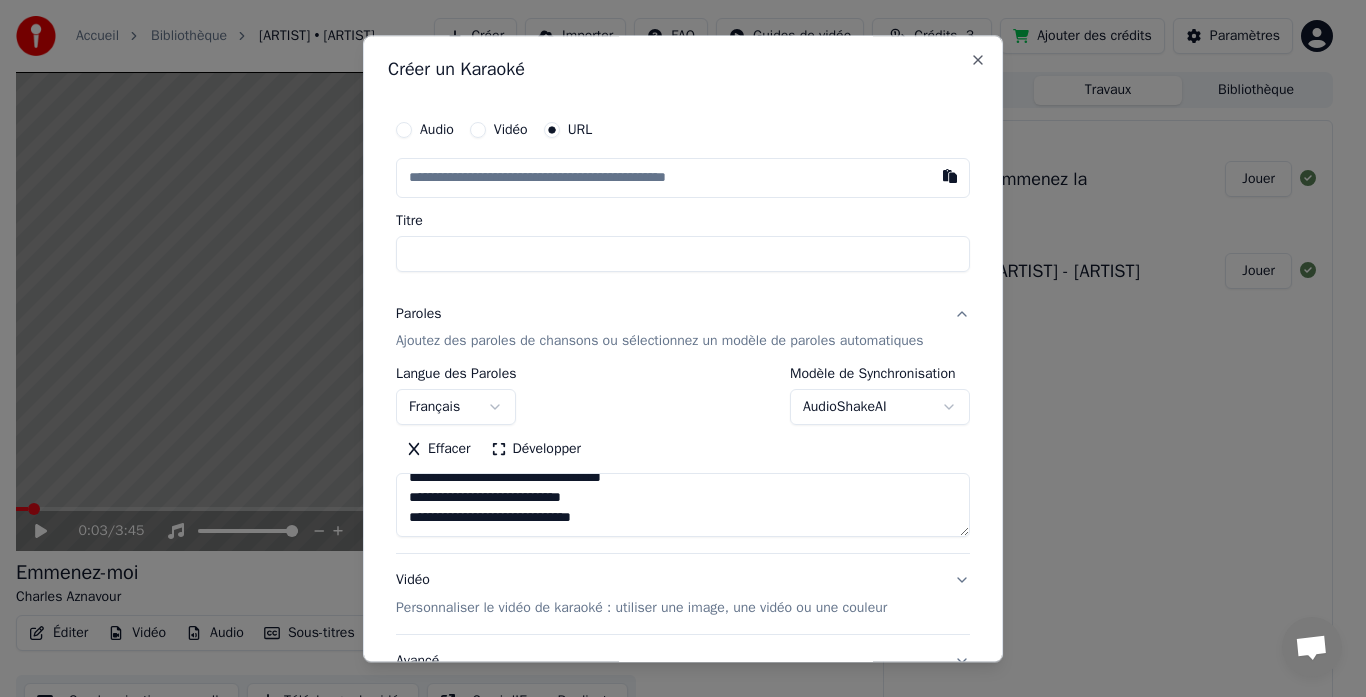 type on "**********" 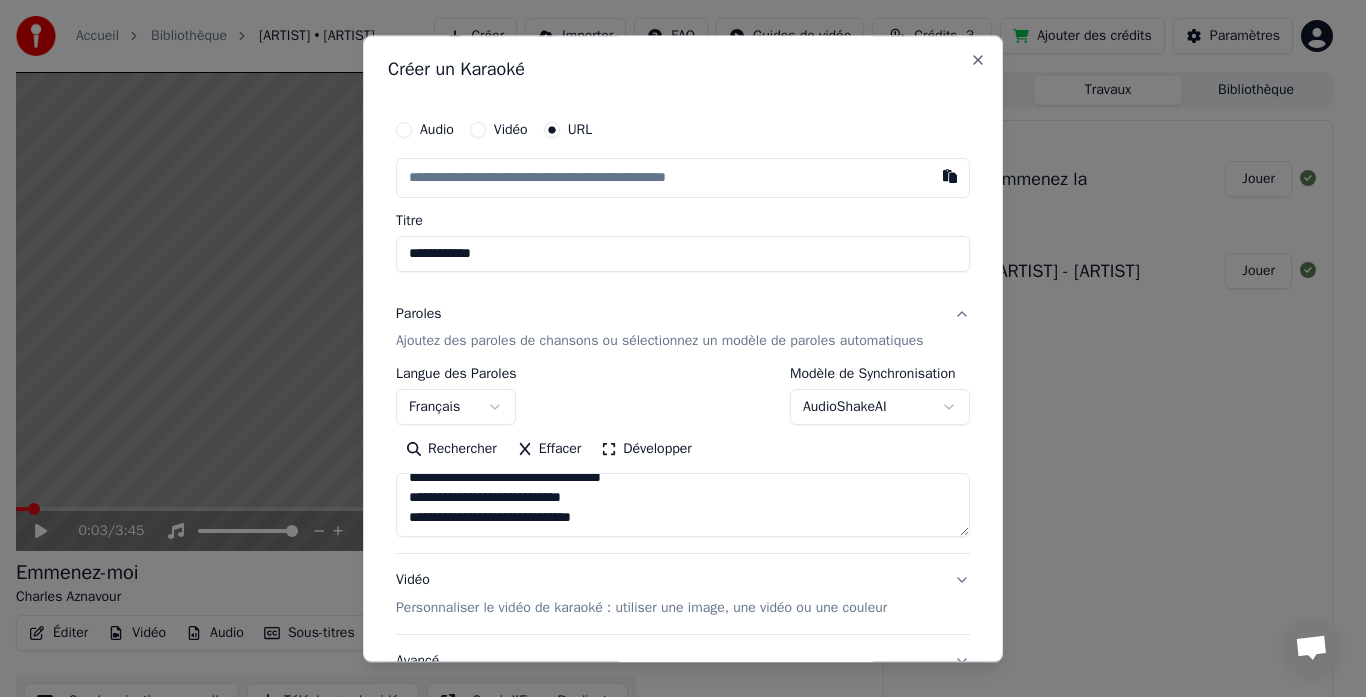 type on "**********" 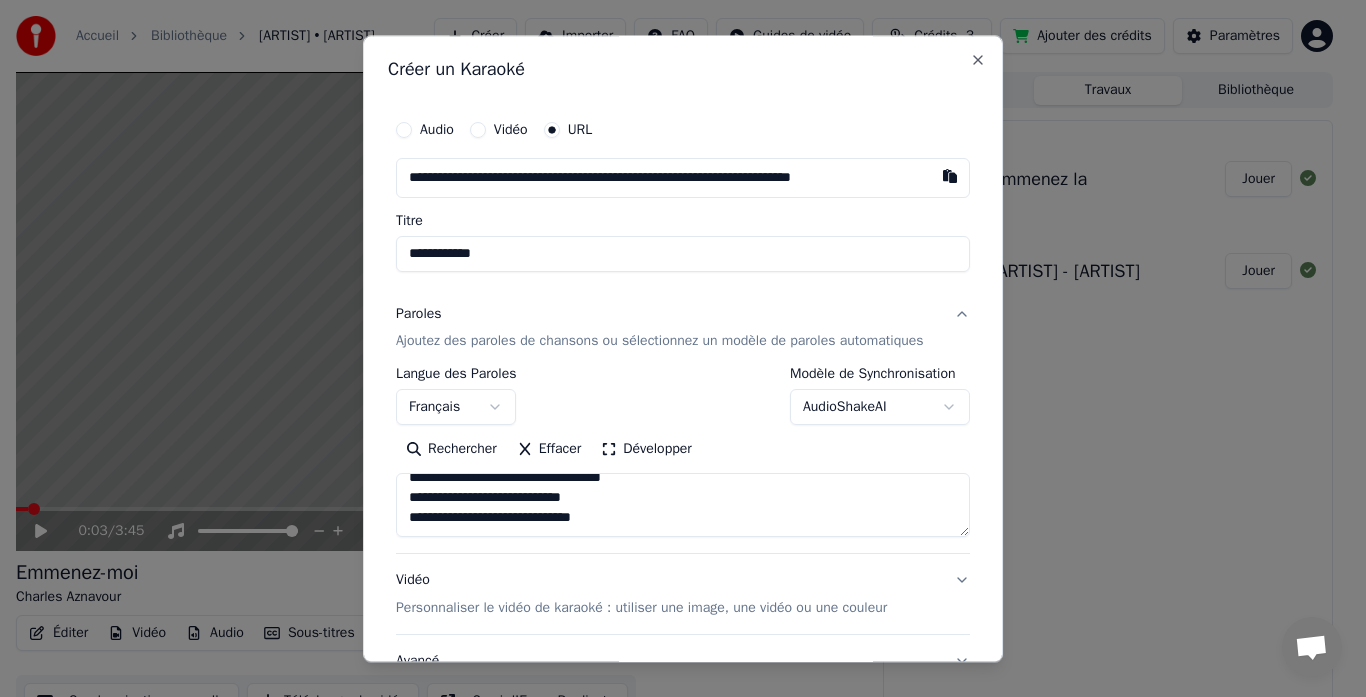 scroll, scrollTop: 0, scrollLeft: 11, axis: horizontal 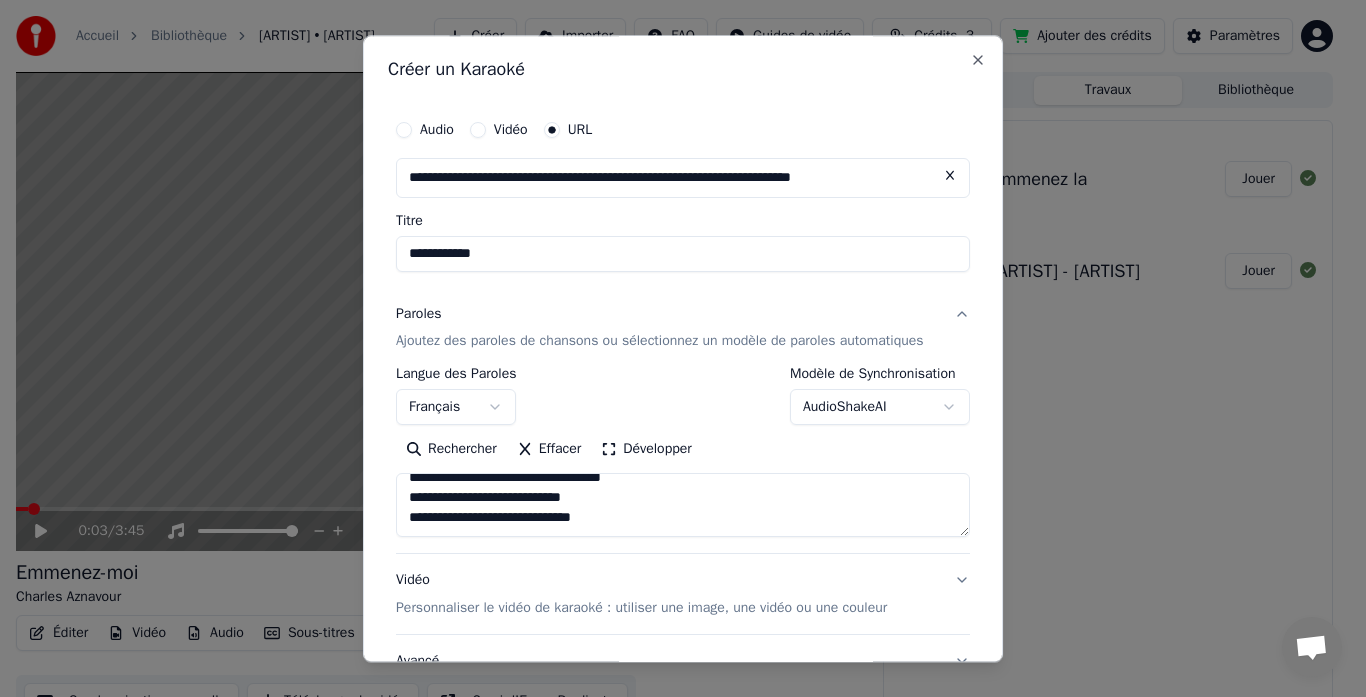 type on "**********" 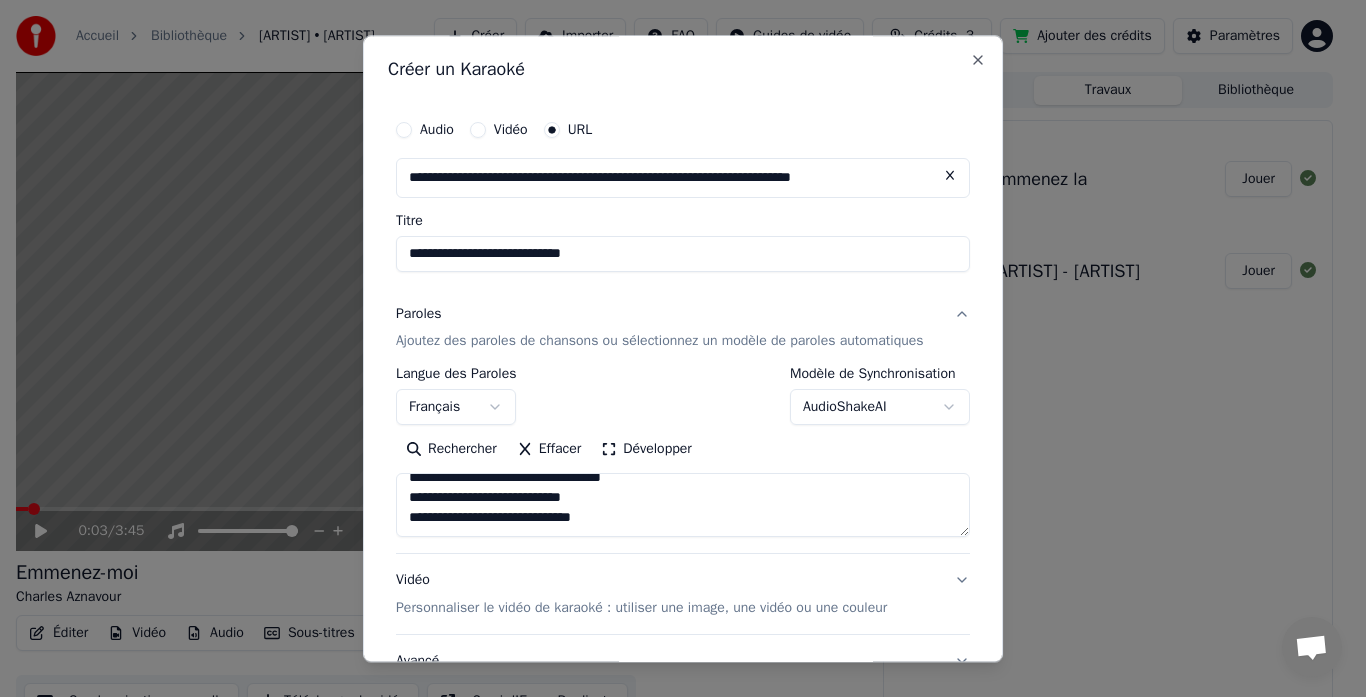 type on "**********" 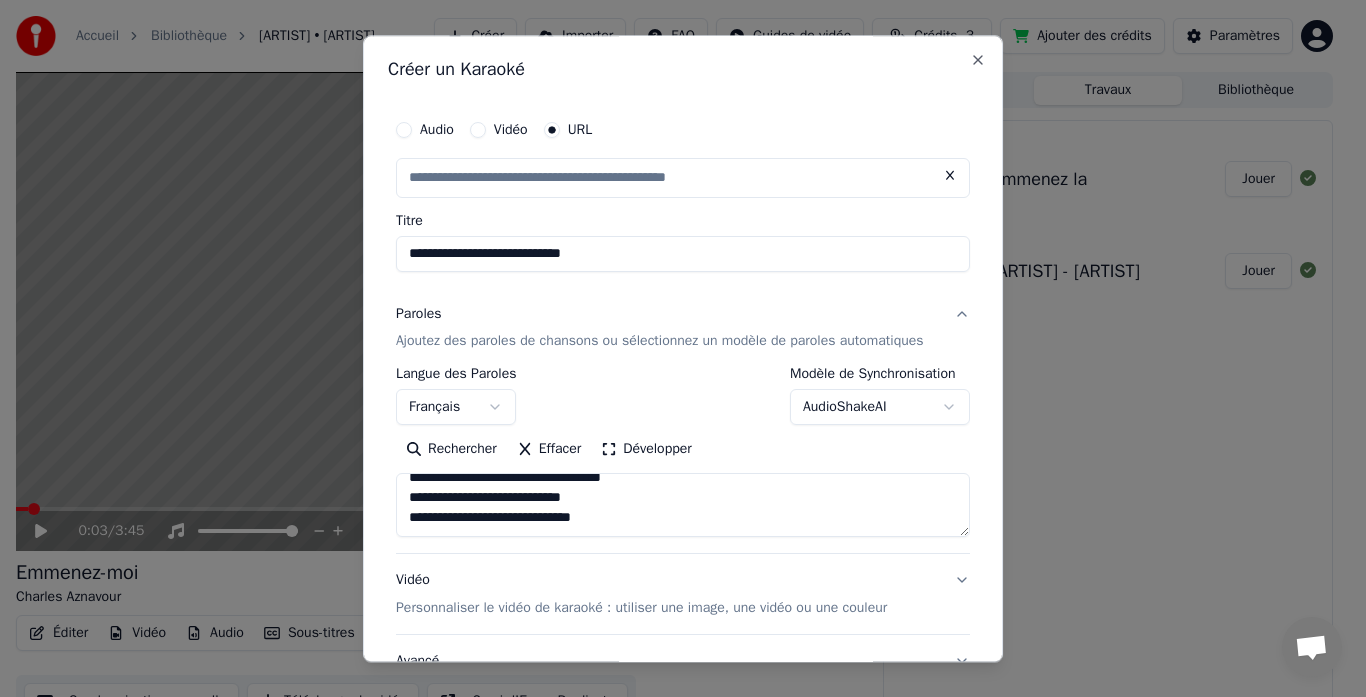 scroll, scrollTop: 0, scrollLeft: 0, axis: both 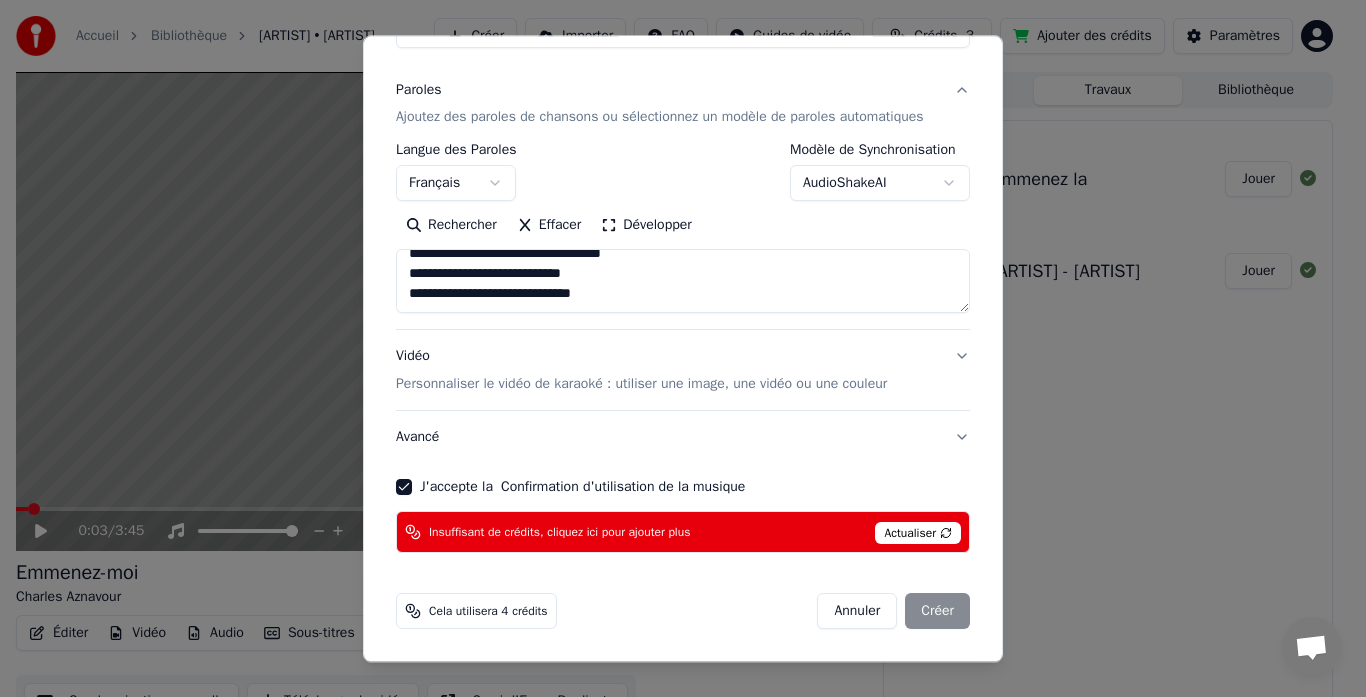 click on "Actualiser" at bounding box center [918, 534] 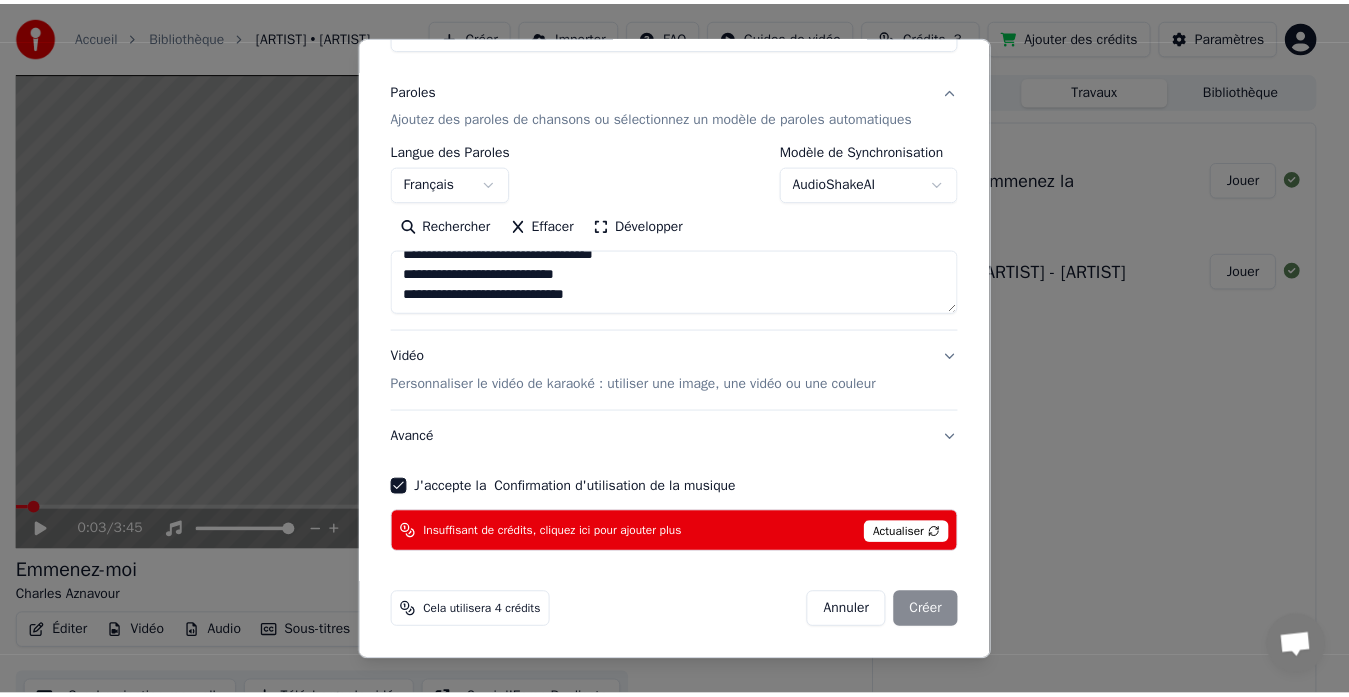 scroll, scrollTop: 0, scrollLeft: 0, axis: both 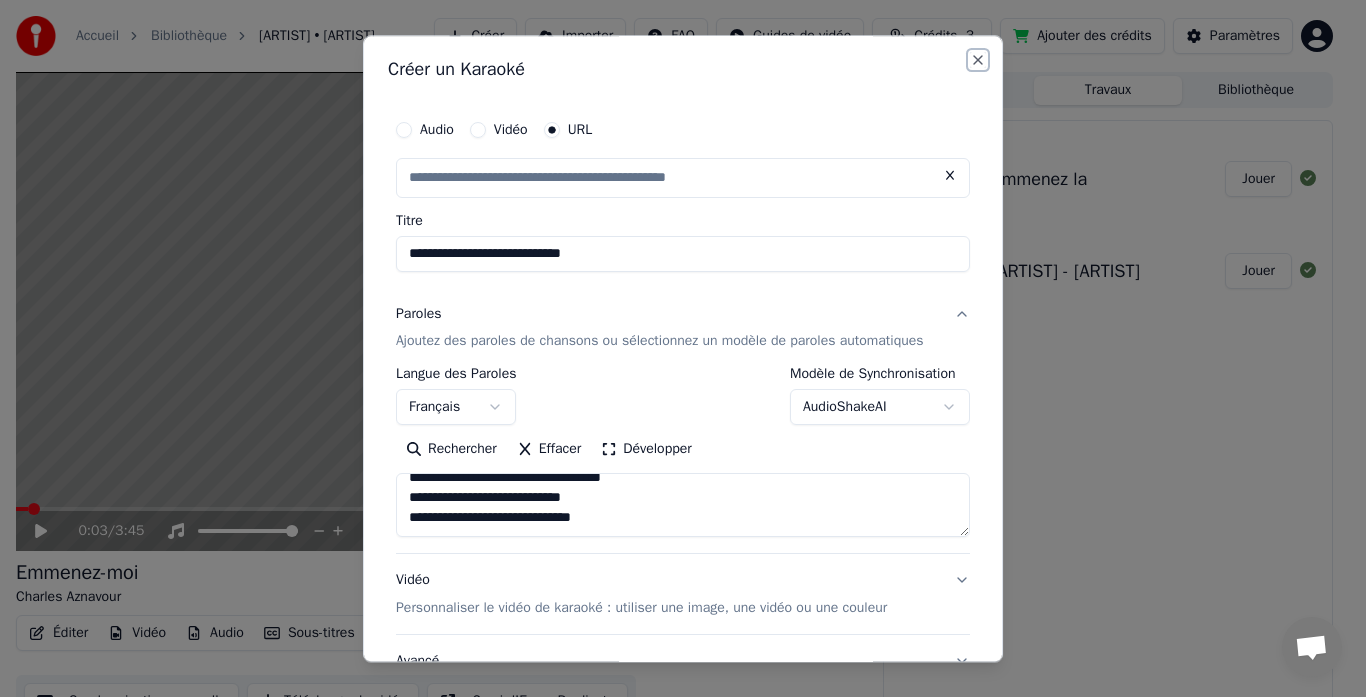 click on "Close" at bounding box center [978, 60] 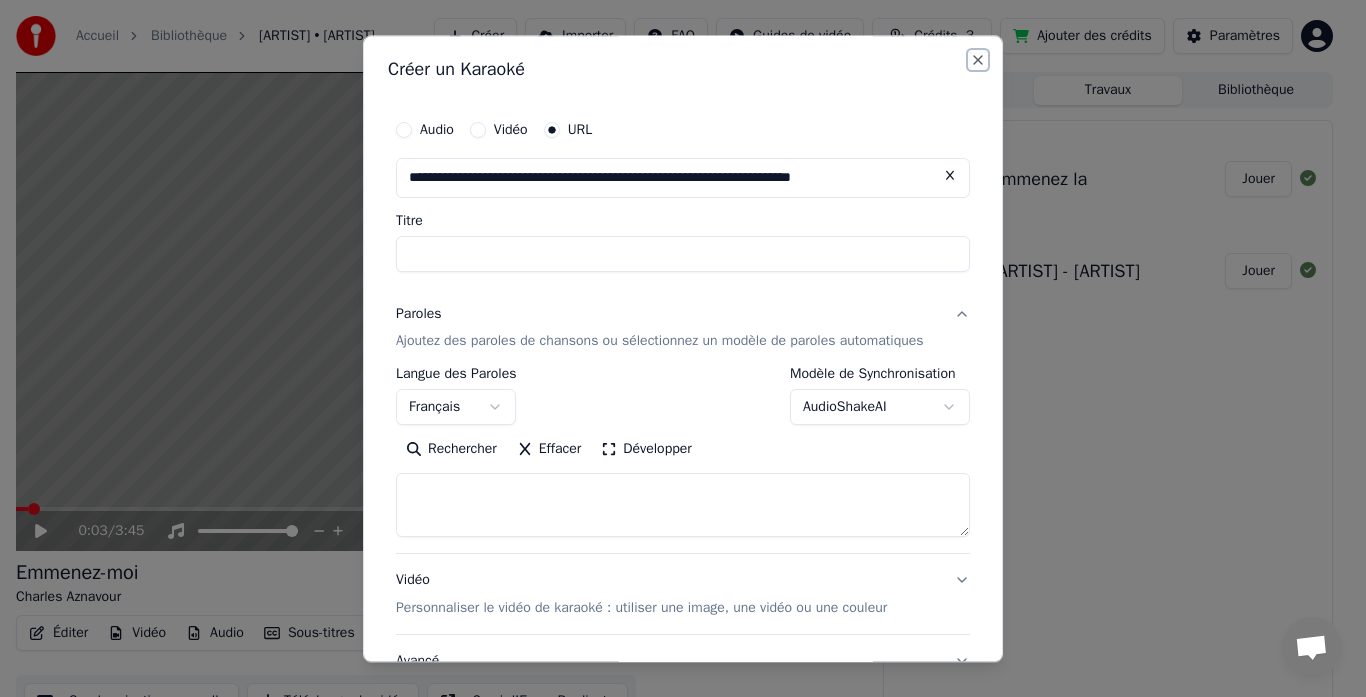 select 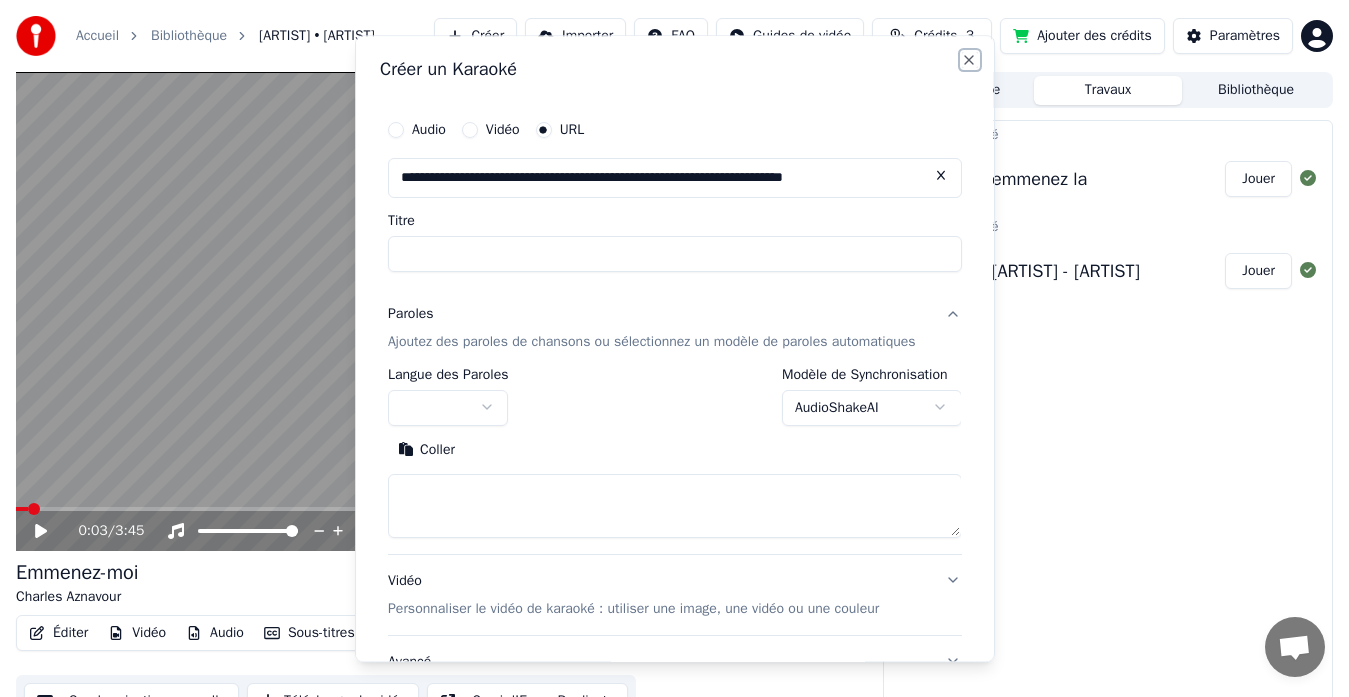 scroll, scrollTop: 0, scrollLeft: 0, axis: both 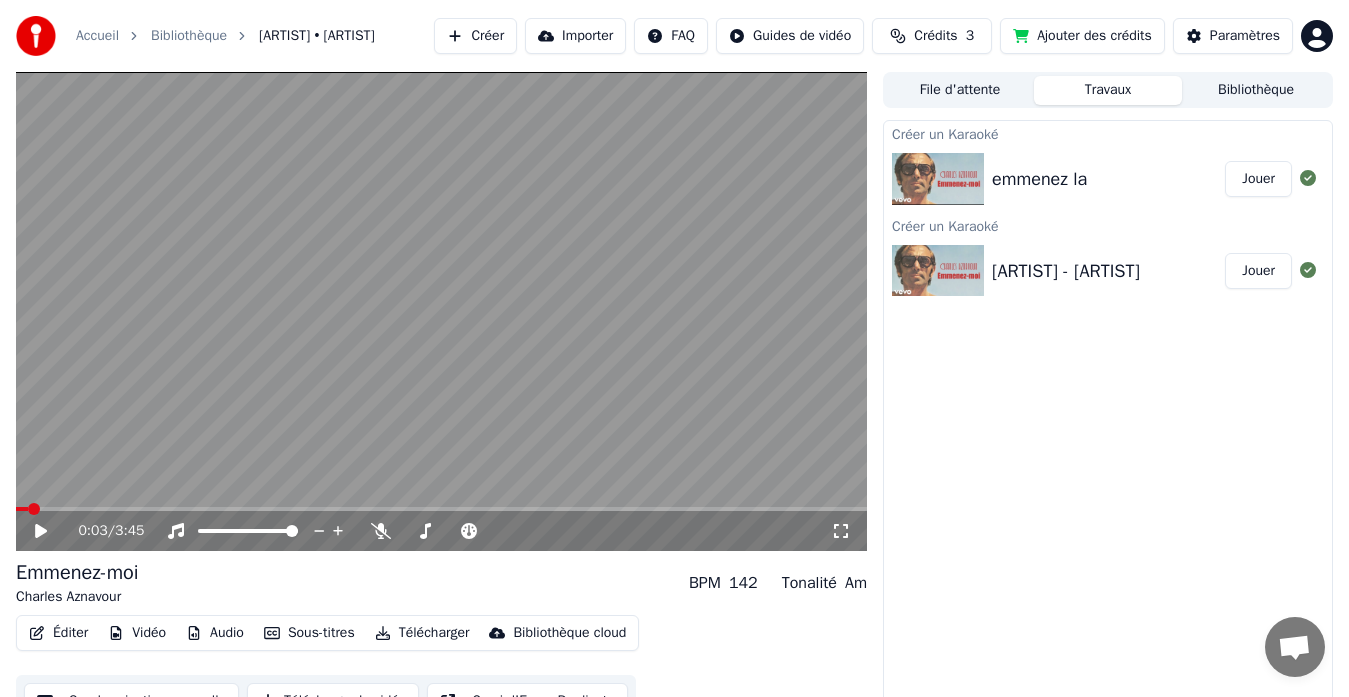 click on "Jouer" at bounding box center (1258, 179) 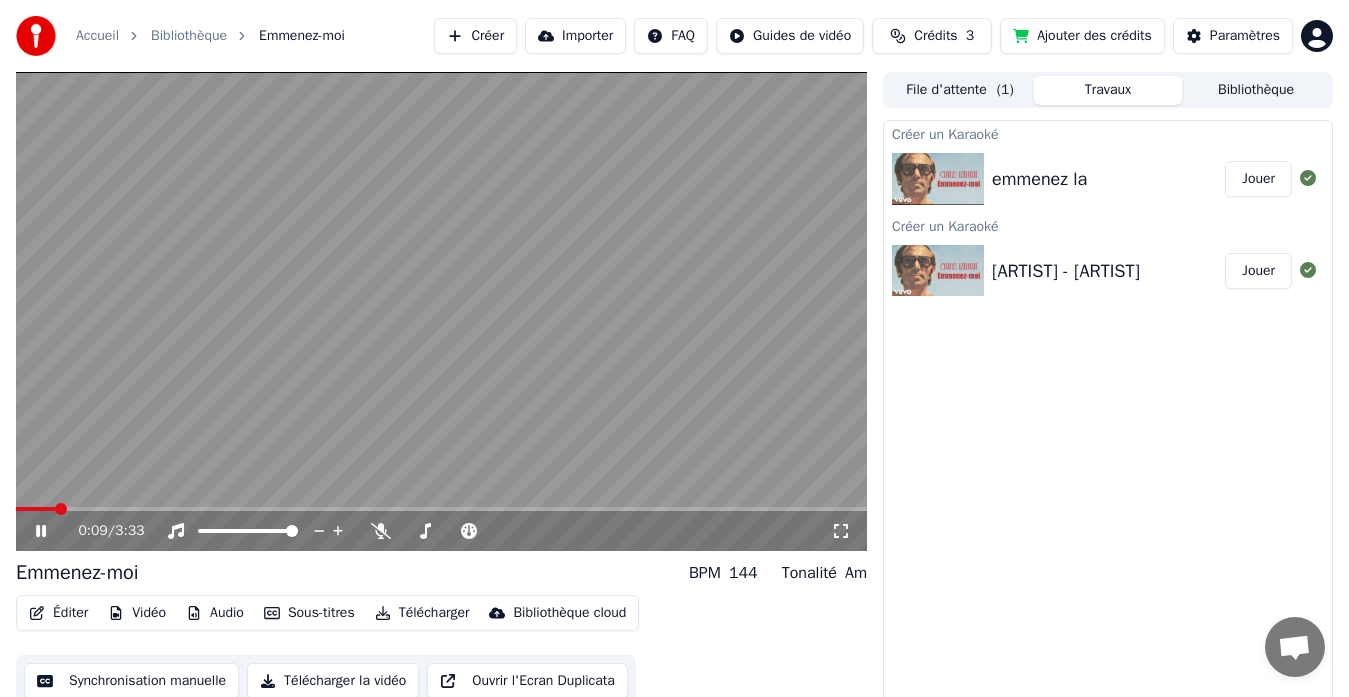 click 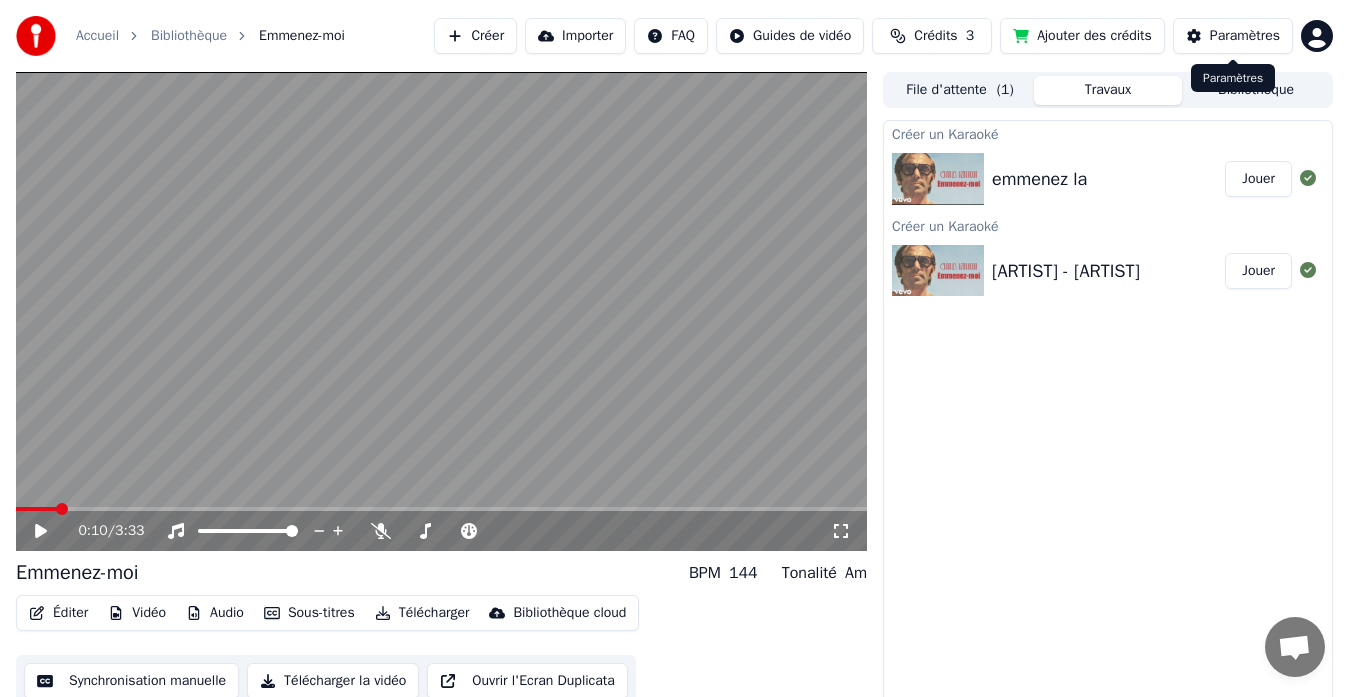 click on "Ajouter des crédits" at bounding box center [1082, 36] 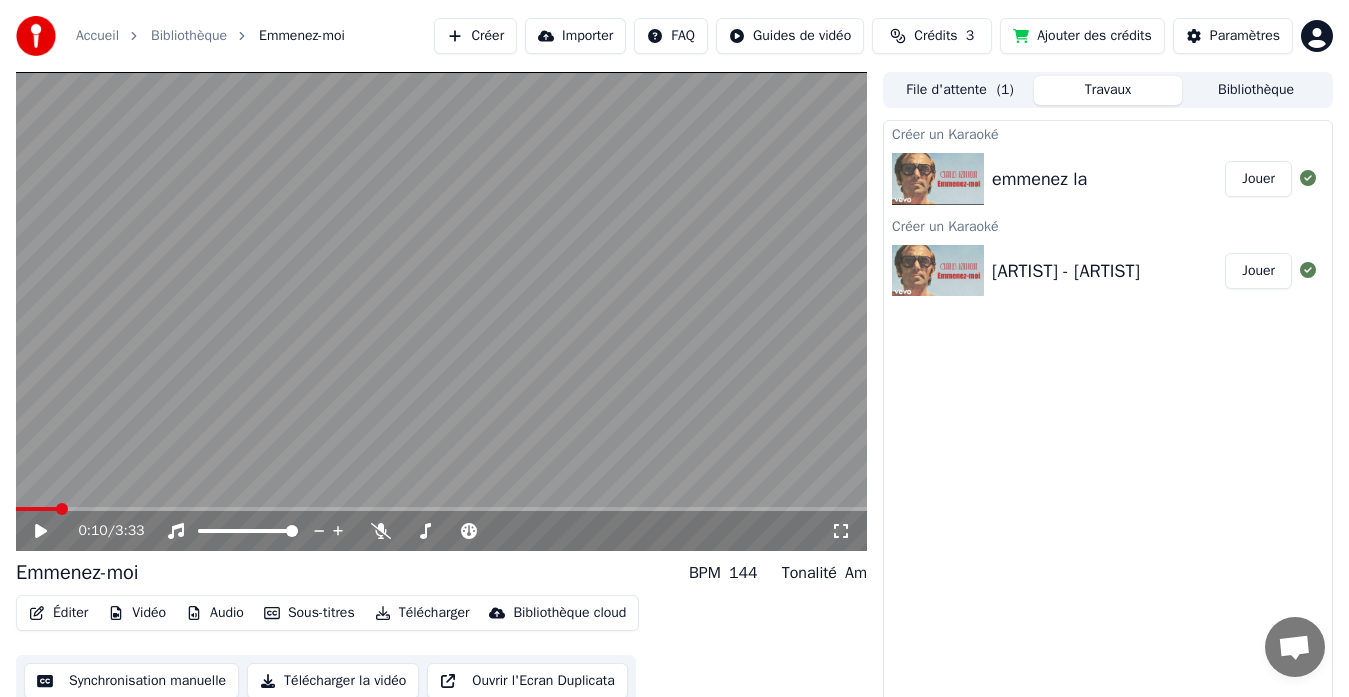 click on "Bibliothèque" at bounding box center [1256, 90] 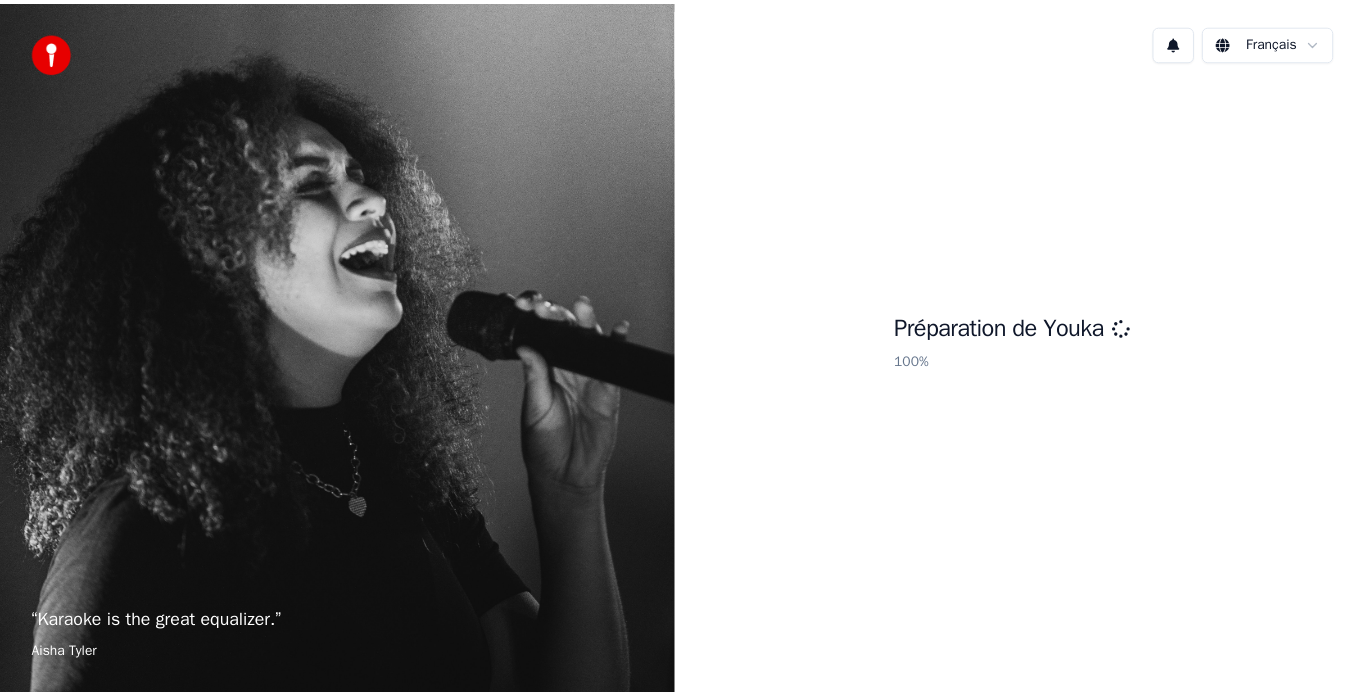scroll, scrollTop: 0, scrollLeft: 0, axis: both 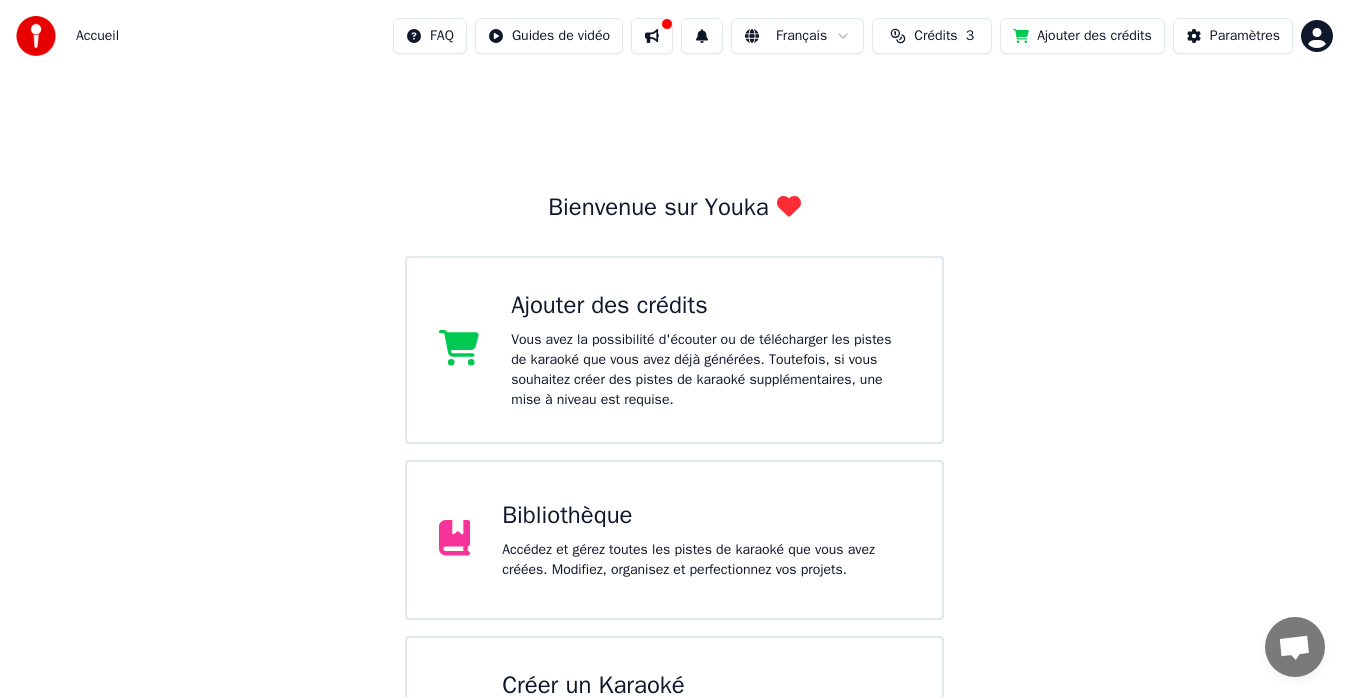 click on "Accédez et gérez toutes les pistes de karaoké que vous avez créées. Modifiez, organisez et perfectionnez vos projets." at bounding box center [706, 560] 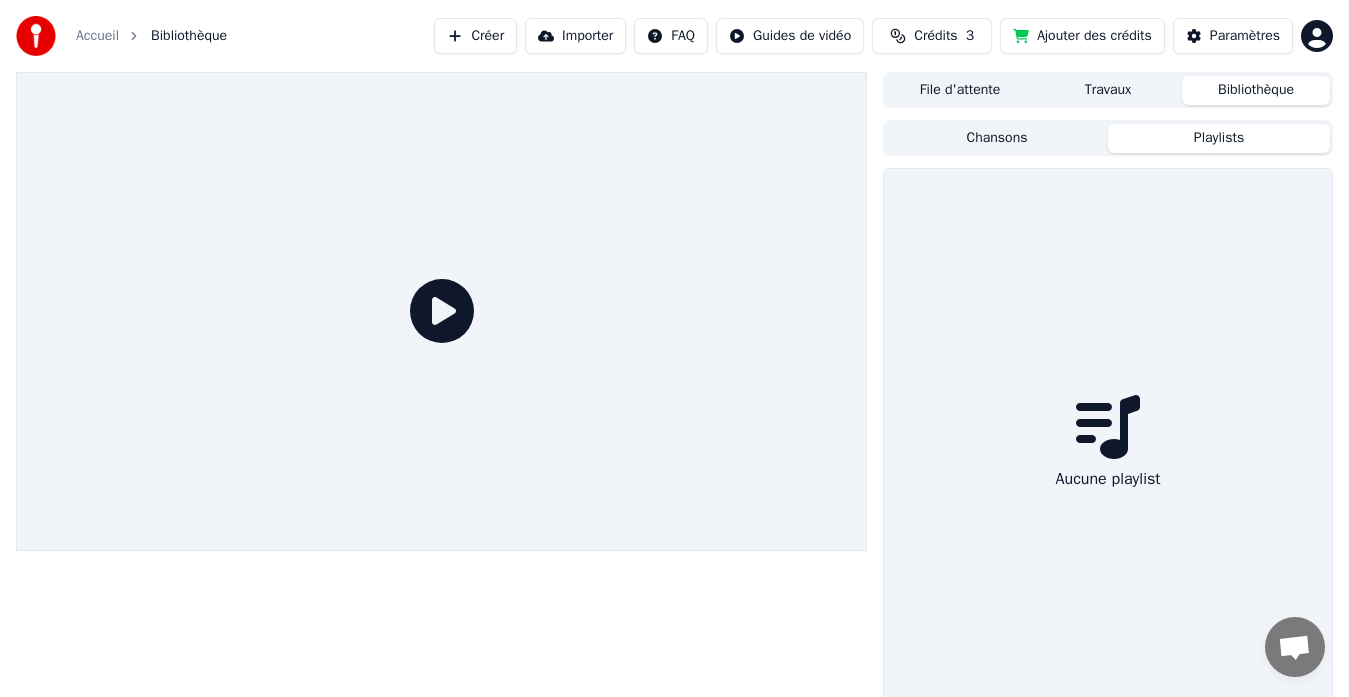 click on "Playlists" at bounding box center [1219, 138] 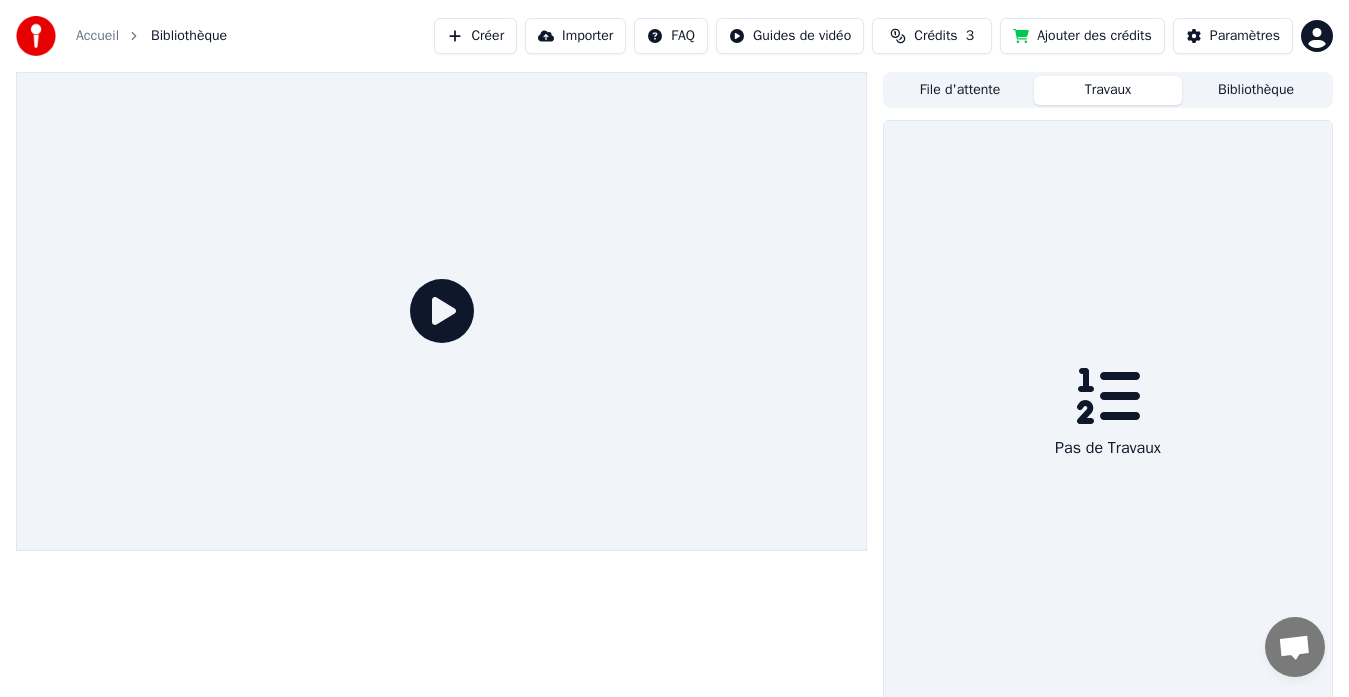 click on "Travaux" at bounding box center (1108, 90) 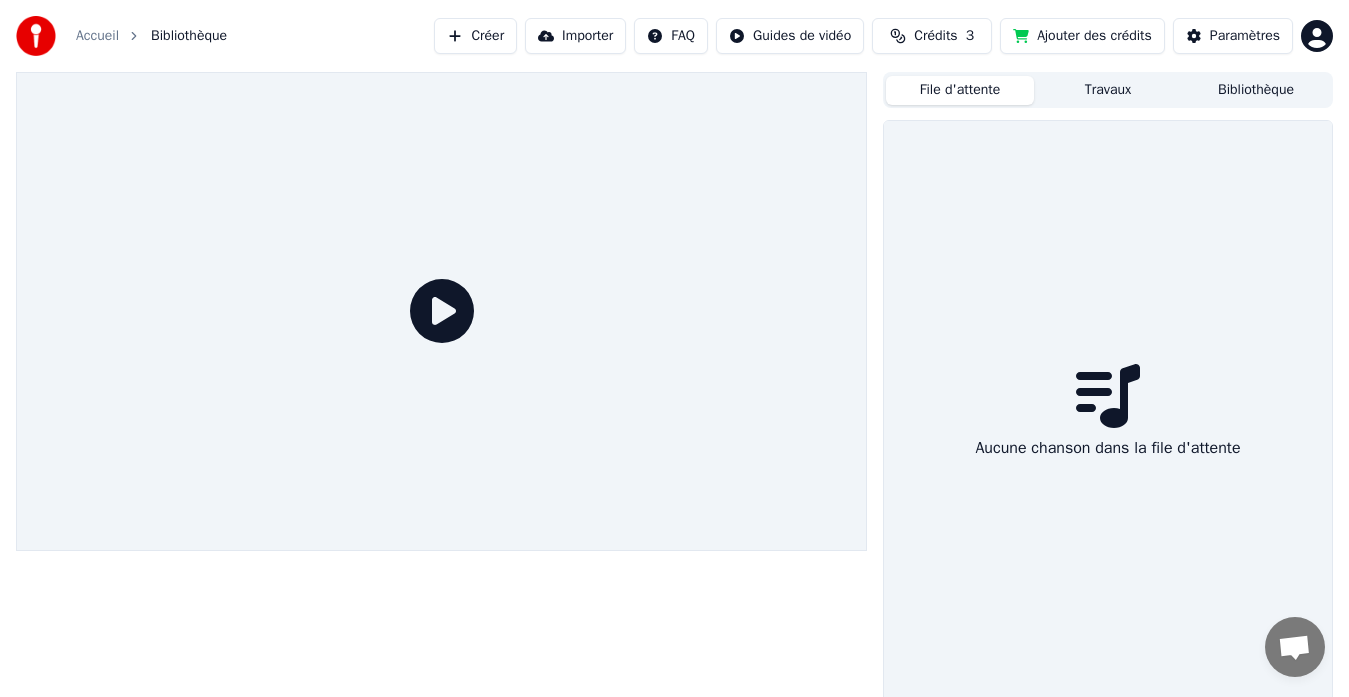 click on "Bibliothèque" at bounding box center [1256, 90] 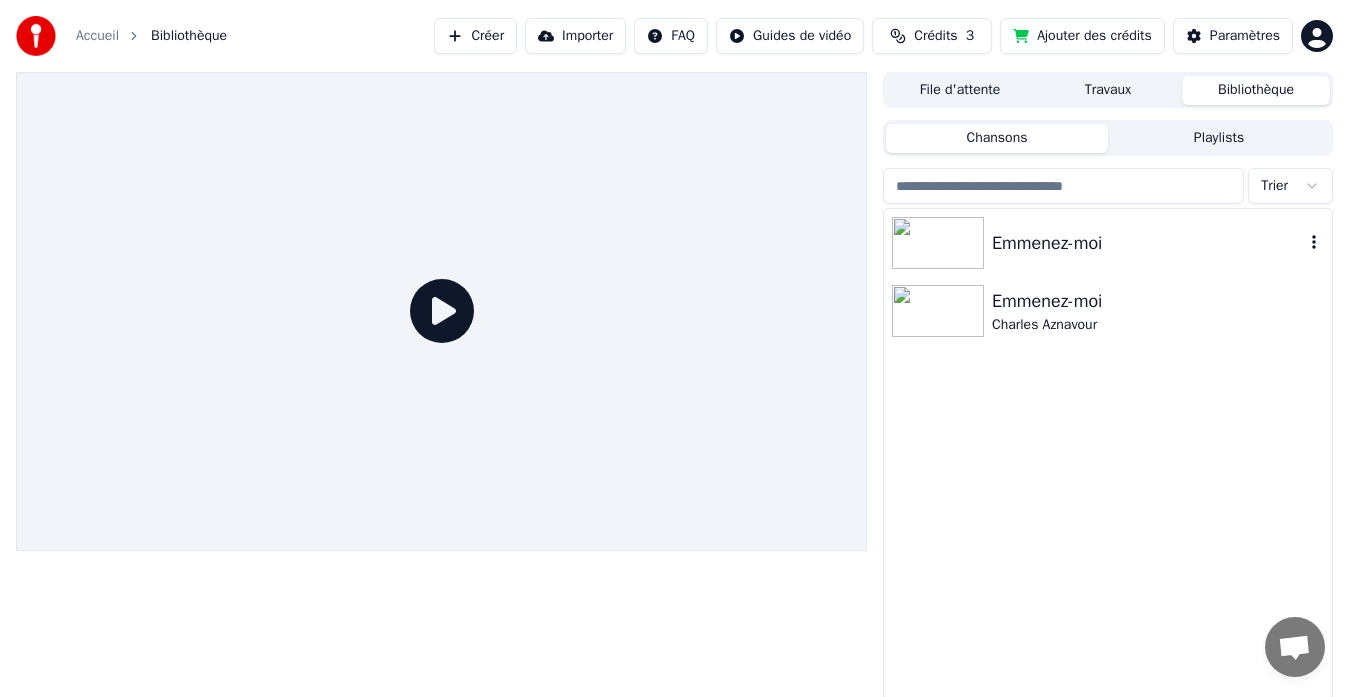 click at bounding box center (938, 243) 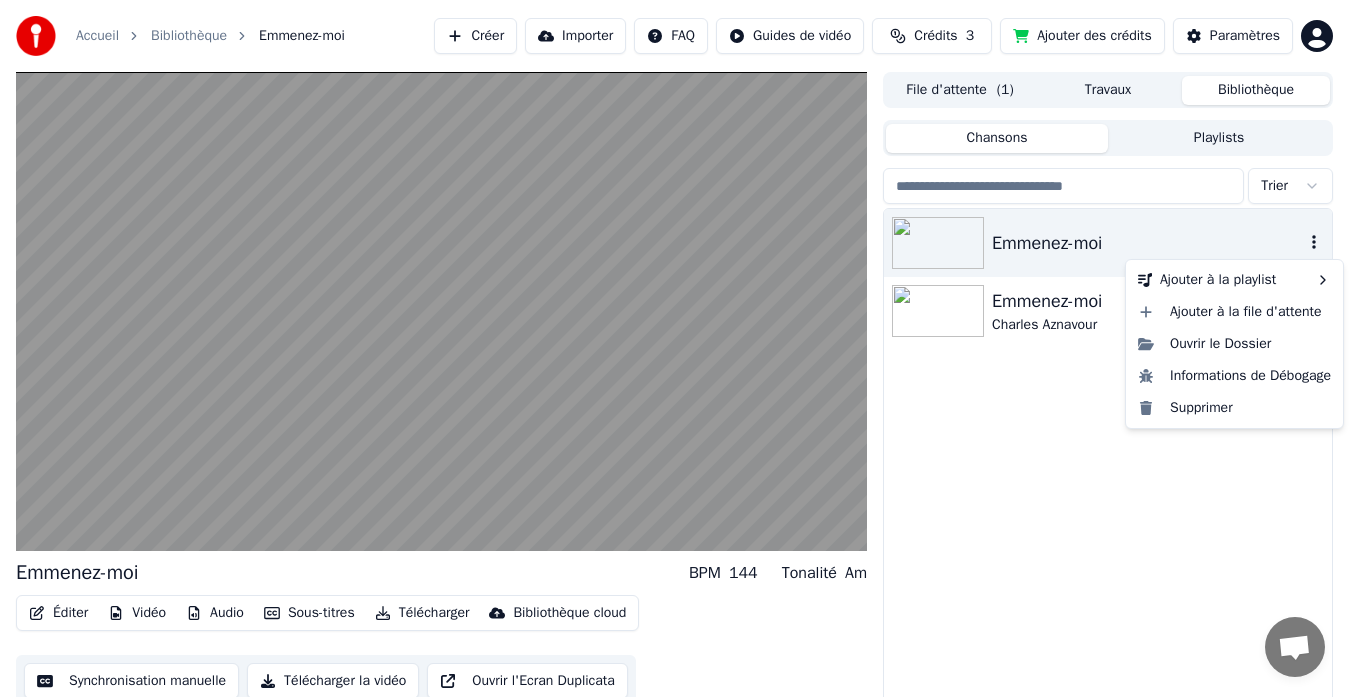 click 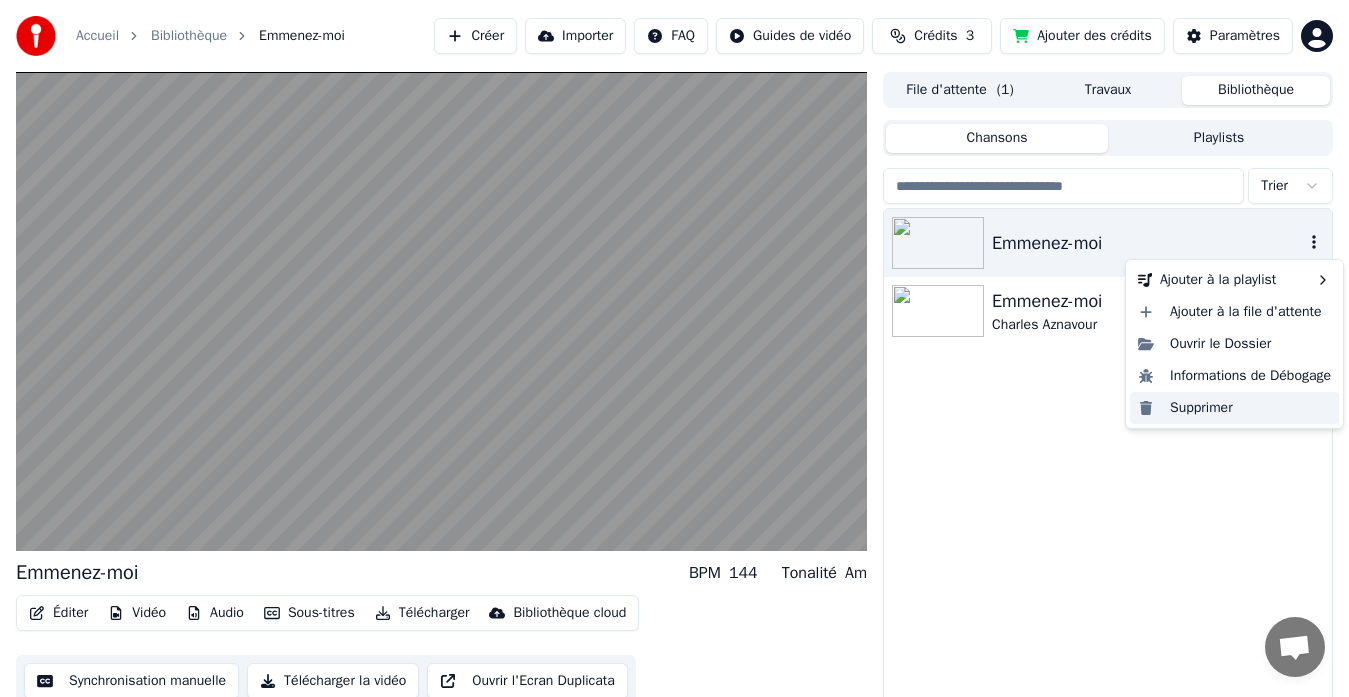 click on "Supprimer" at bounding box center (1234, 408) 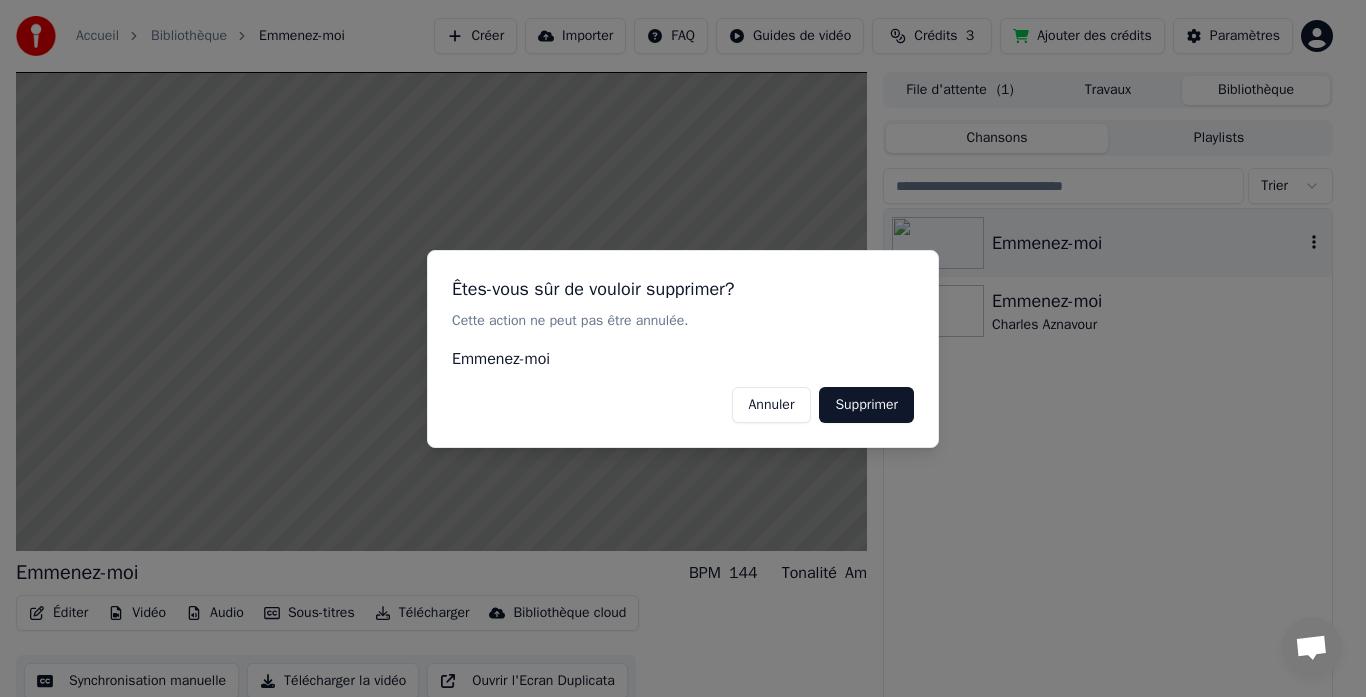 click on "Supprimer" at bounding box center [866, 404] 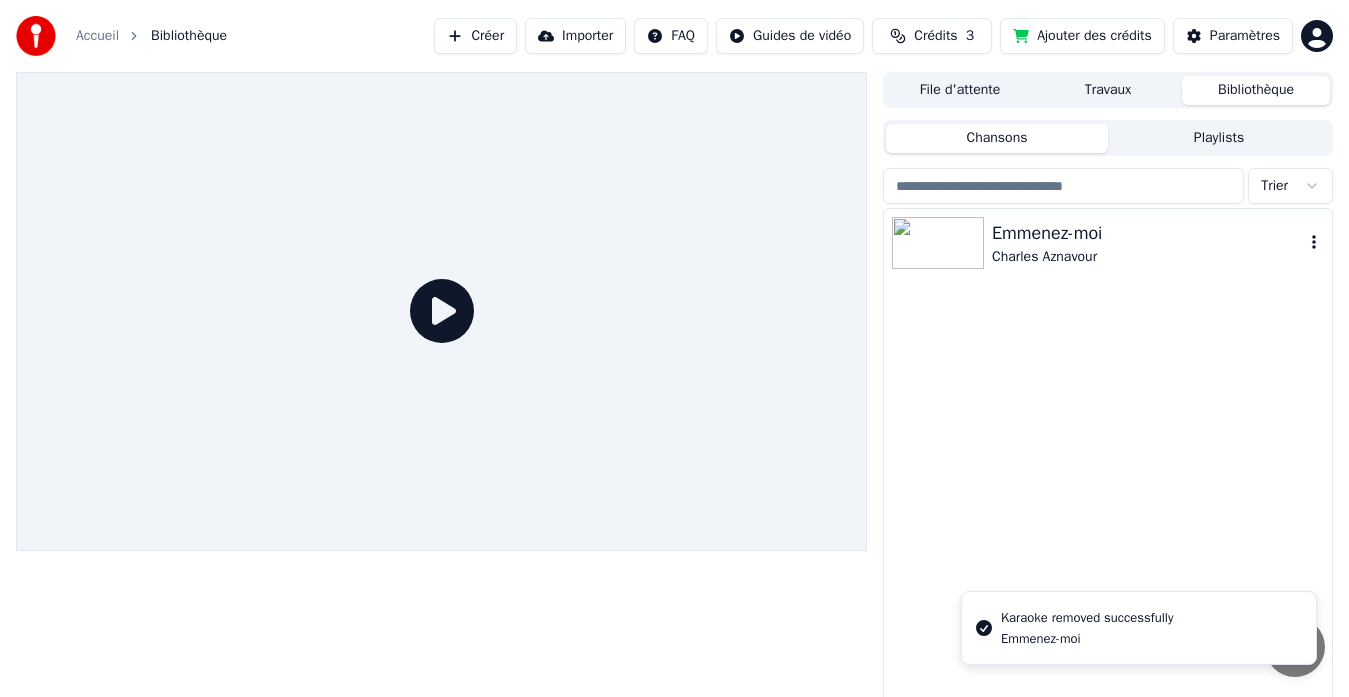 click 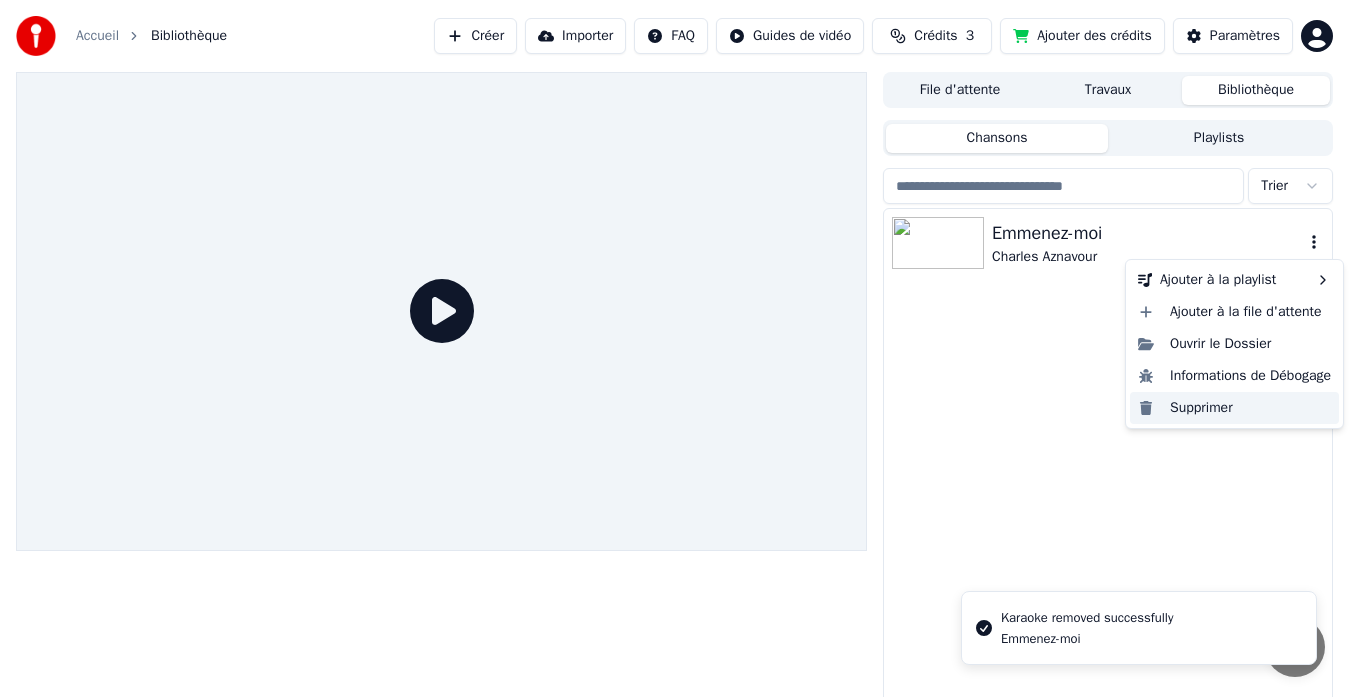 click on "Supprimer" at bounding box center (1234, 408) 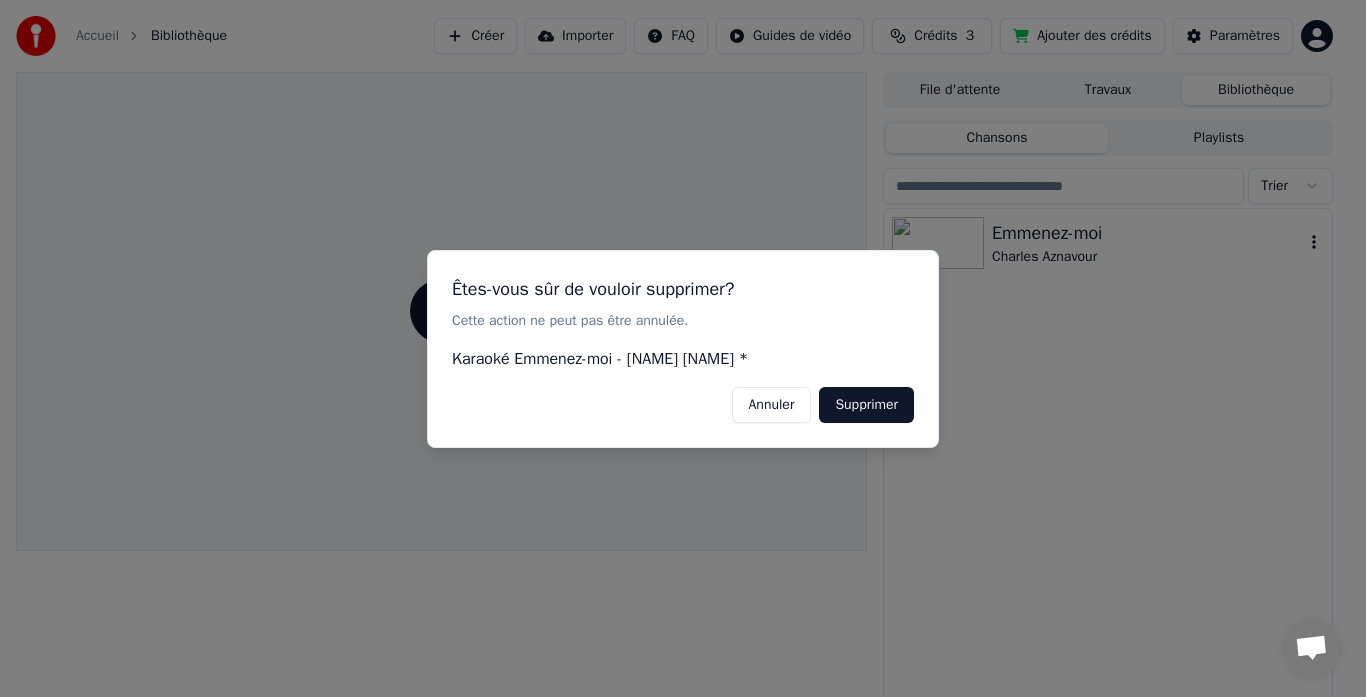 click on "Supprimer" at bounding box center (866, 404) 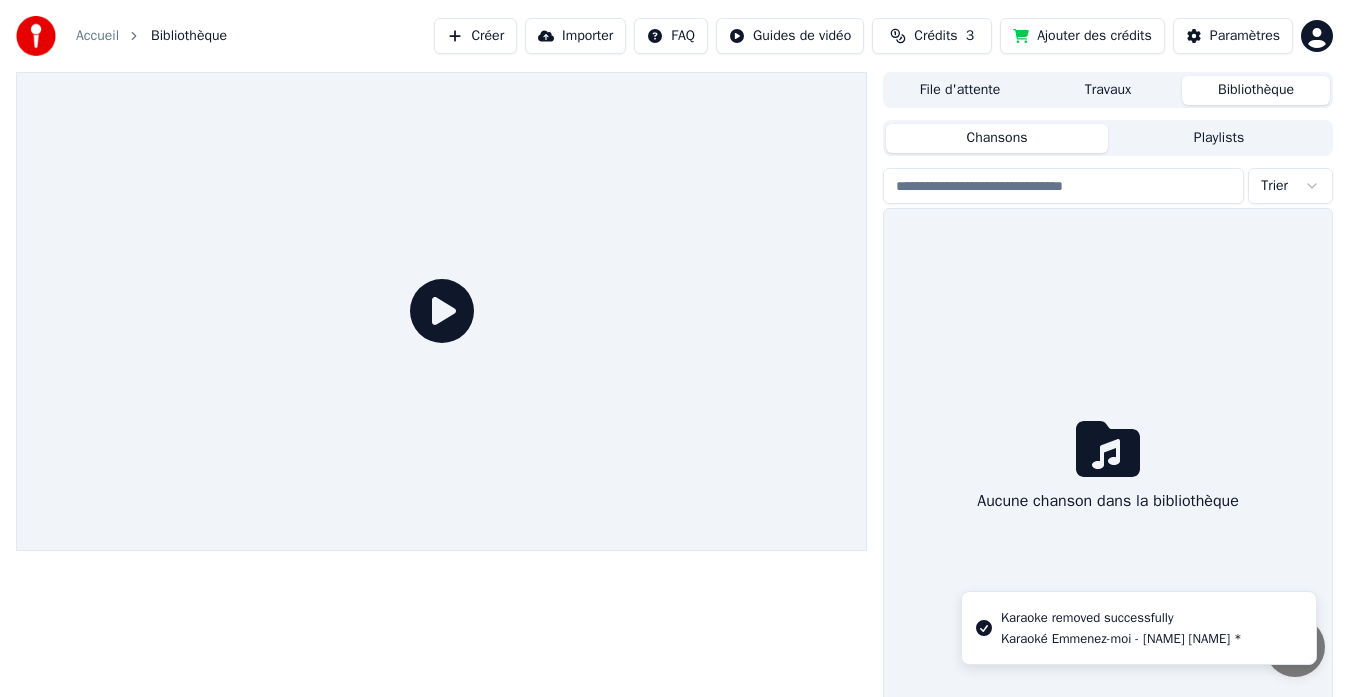 click on "Crédits 3" at bounding box center [932, 36] 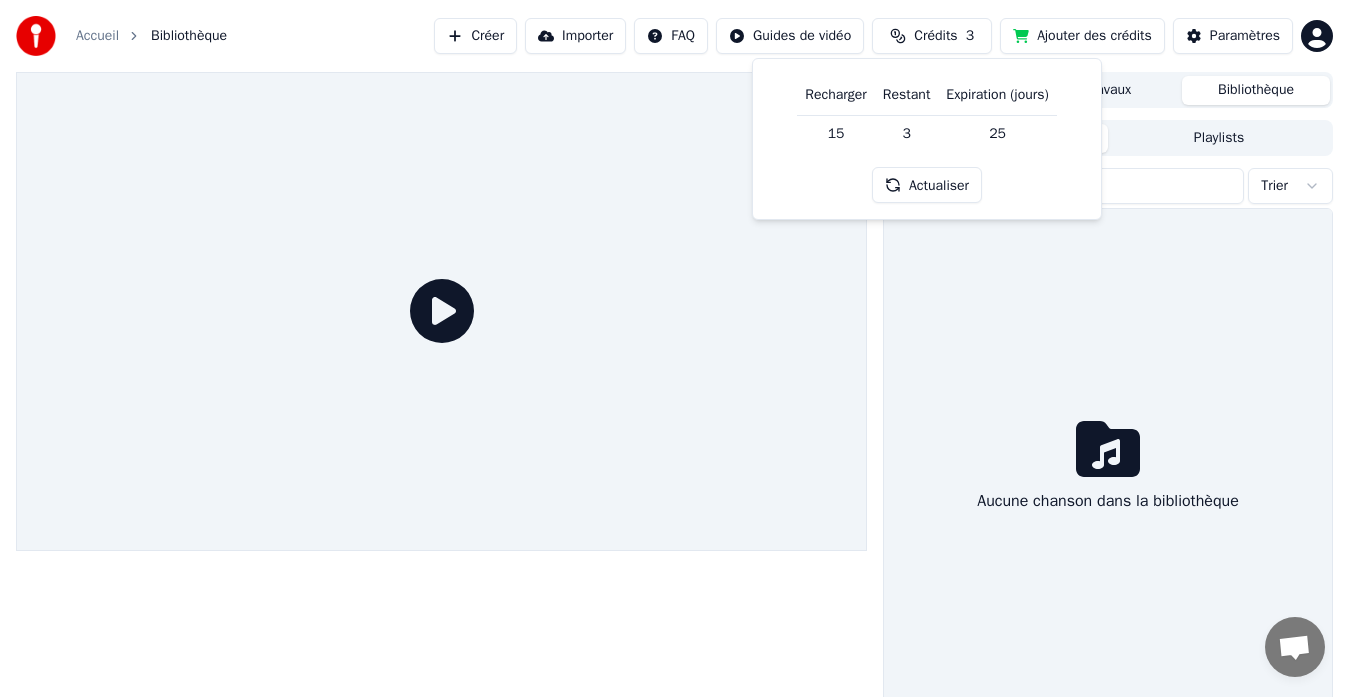 click on "Actualiser" at bounding box center (927, 185) 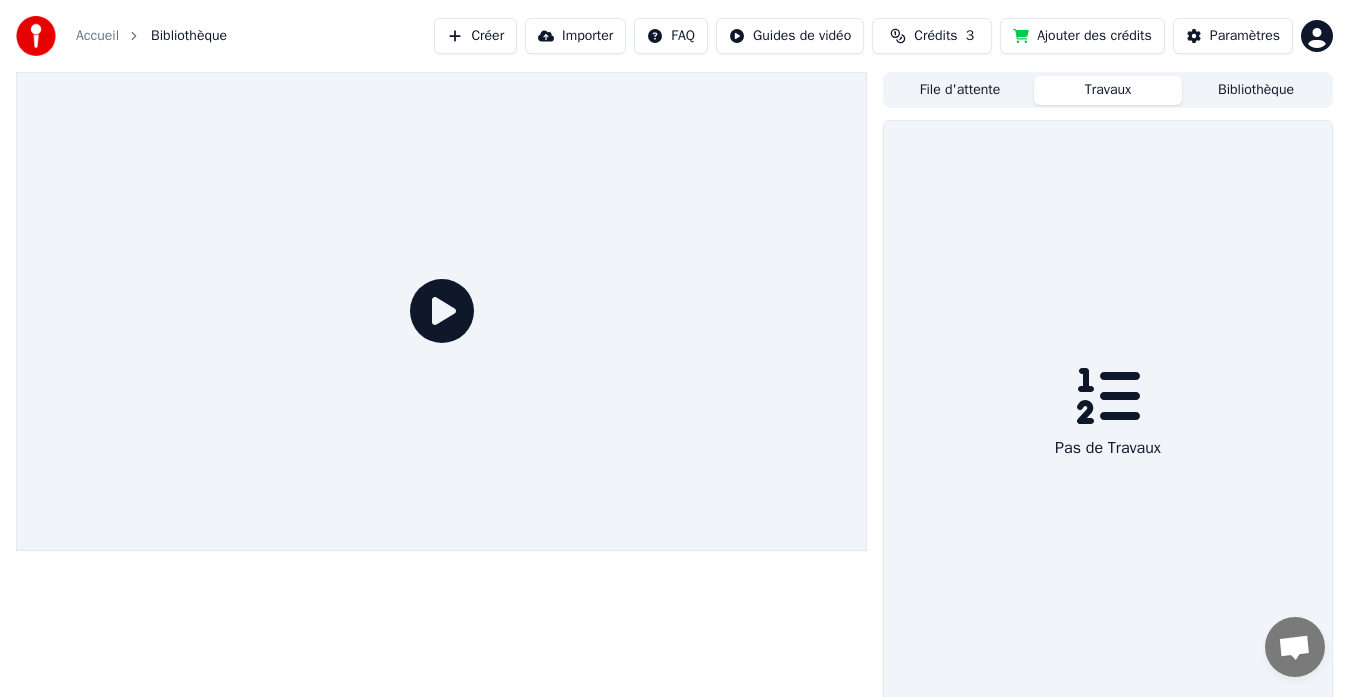click on "Travaux" at bounding box center [1108, 90] 